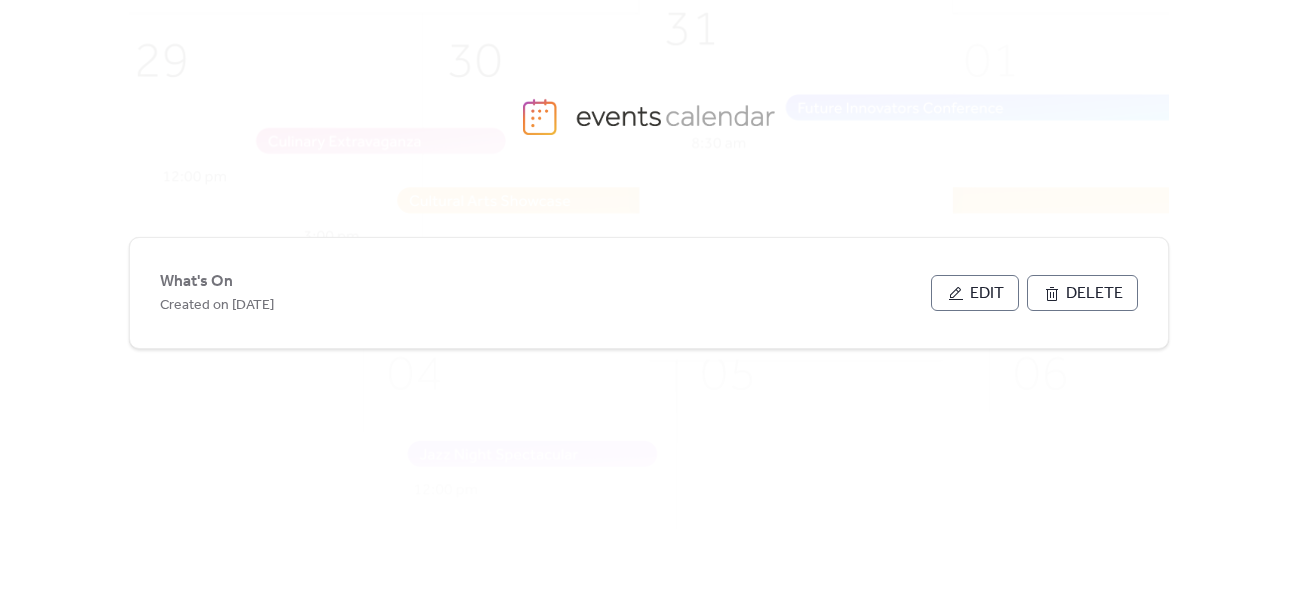 scroll, scrollTop: 0, scrollLeft: 0, axis: both 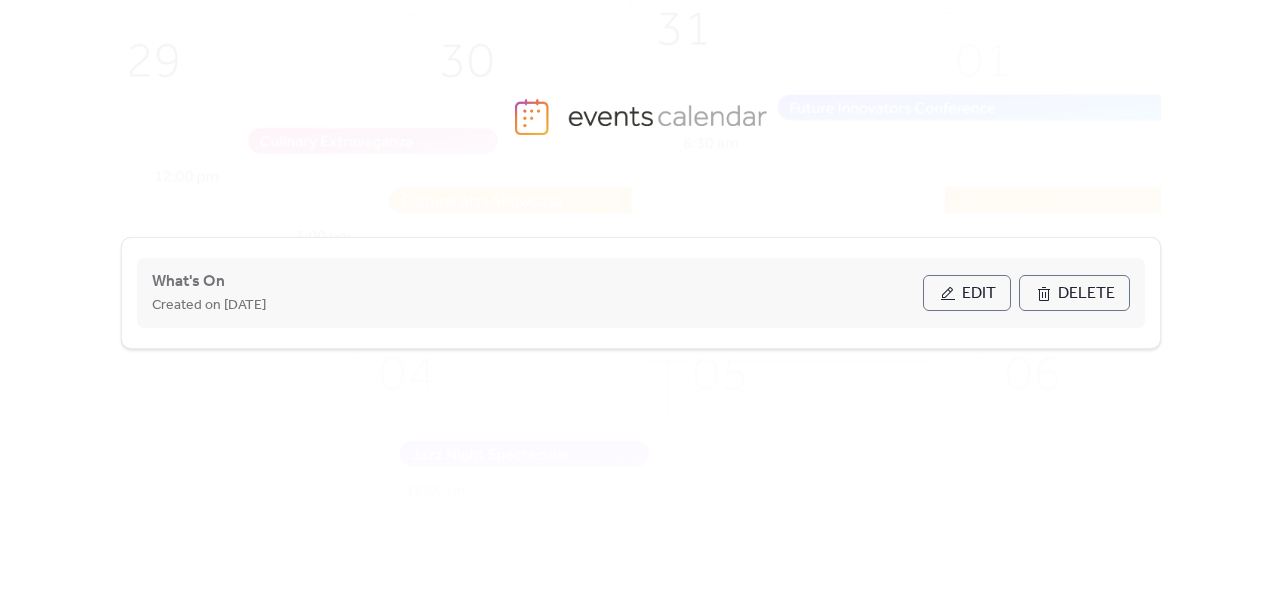 click on "Edit" at bounding box center (967, 293) 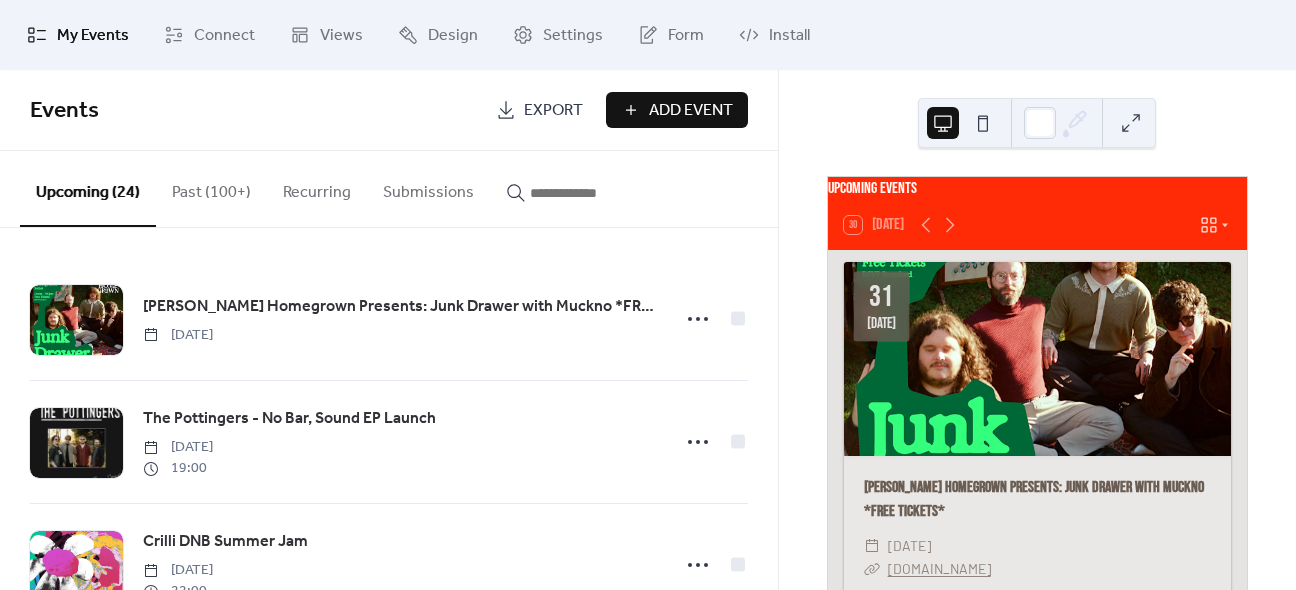 drag, startPoint x: 770, startPoint y: 249, endPoint x: 774, endPoint y: 270, distance: 21.377558 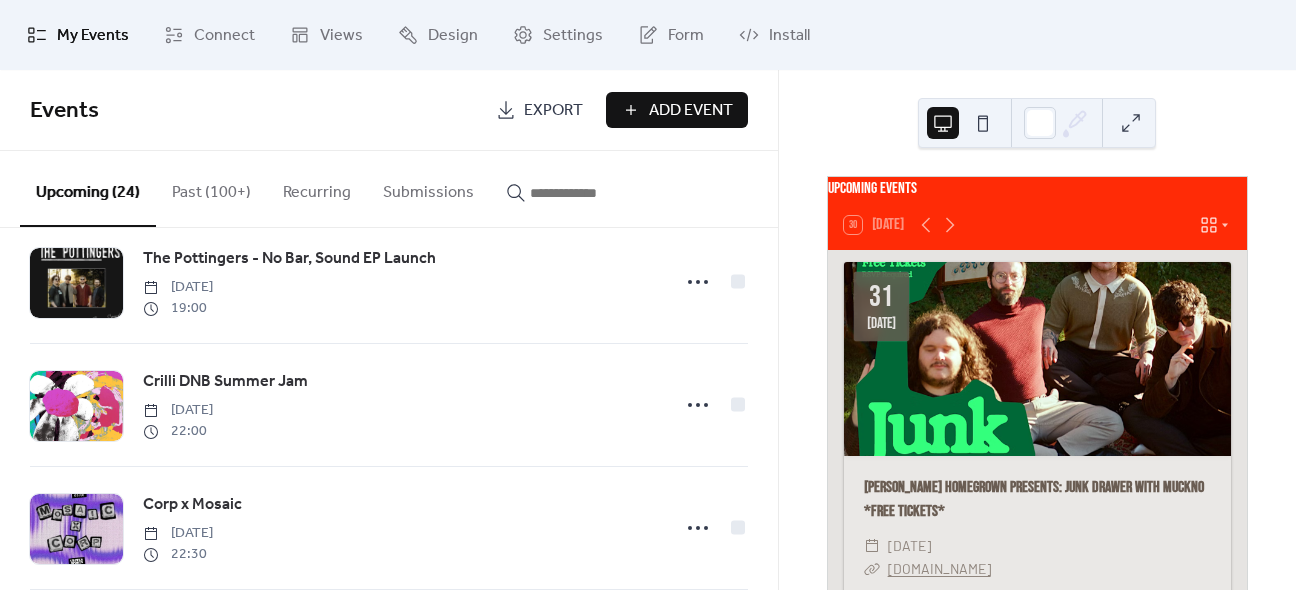 scroll, scrollTop: 0, scrollLeft: 0, axis: both 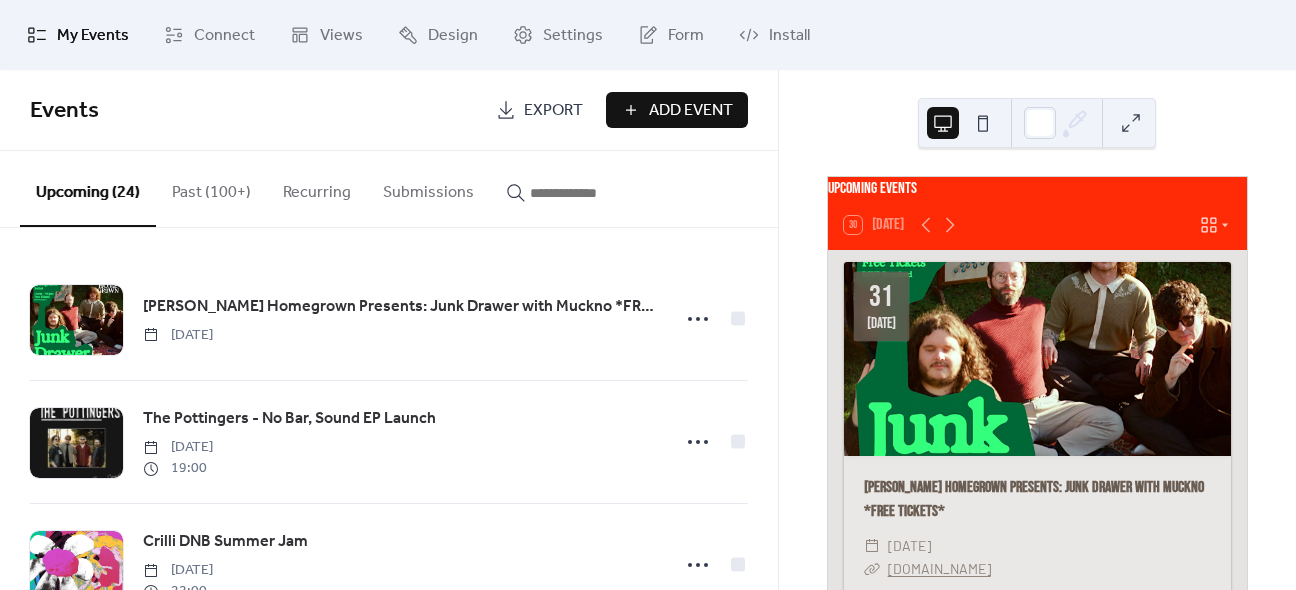 click on "Add Event" at bounding box center (677, 110) 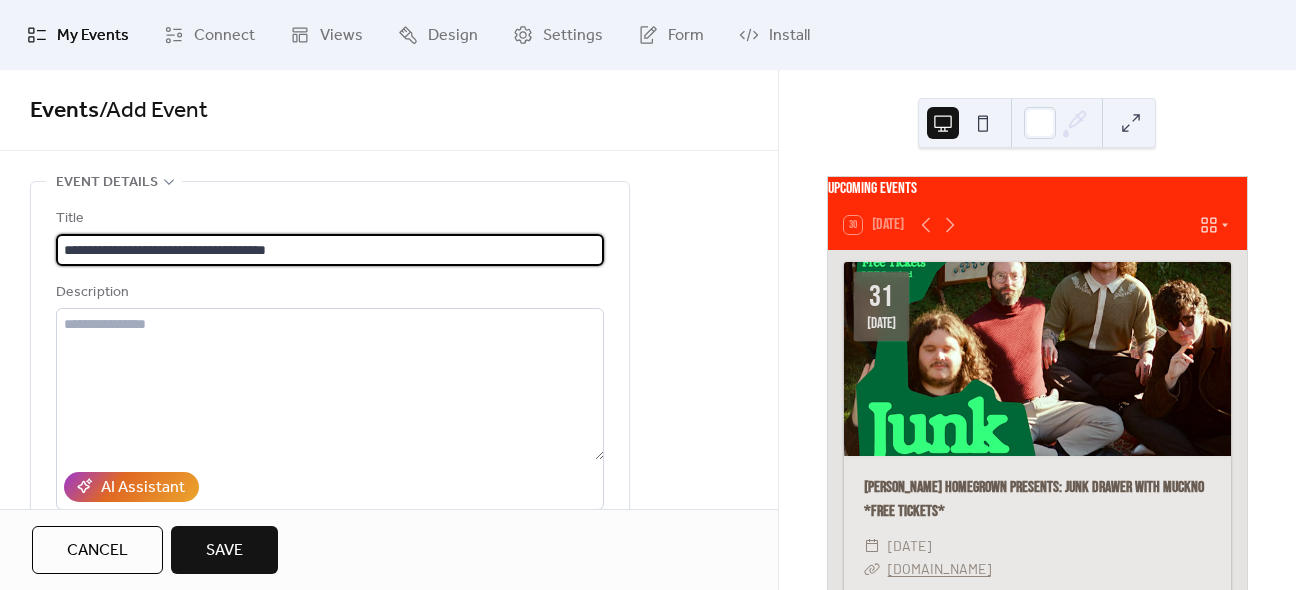 type on "**********" 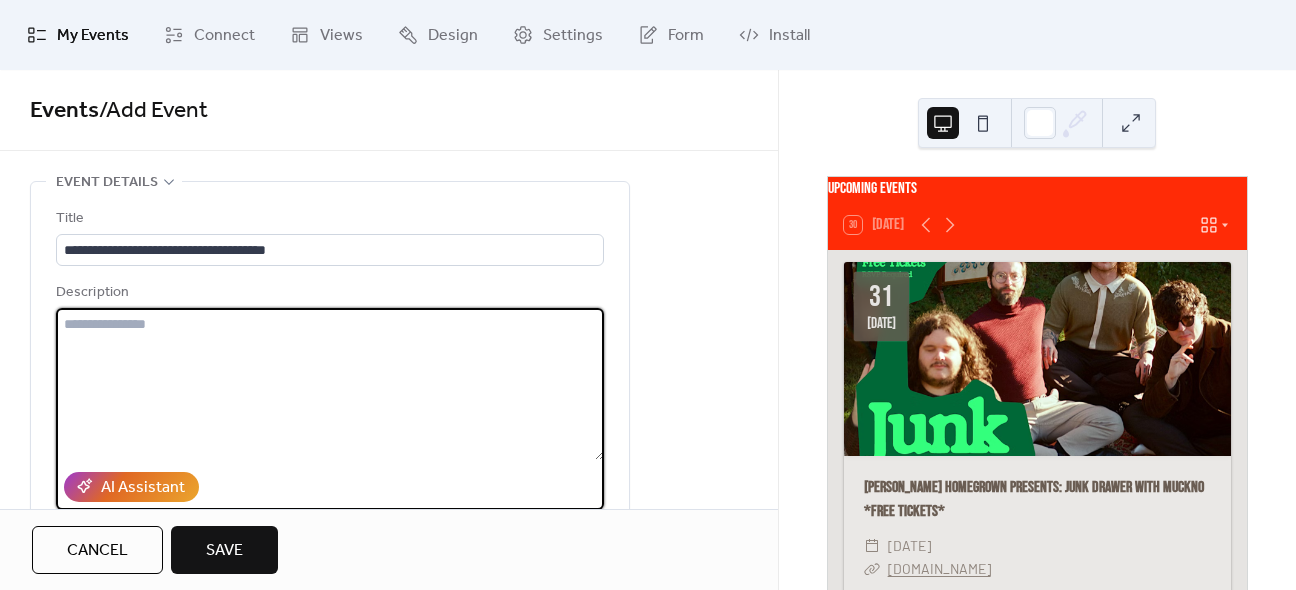 click at bounding box center (330, 384) 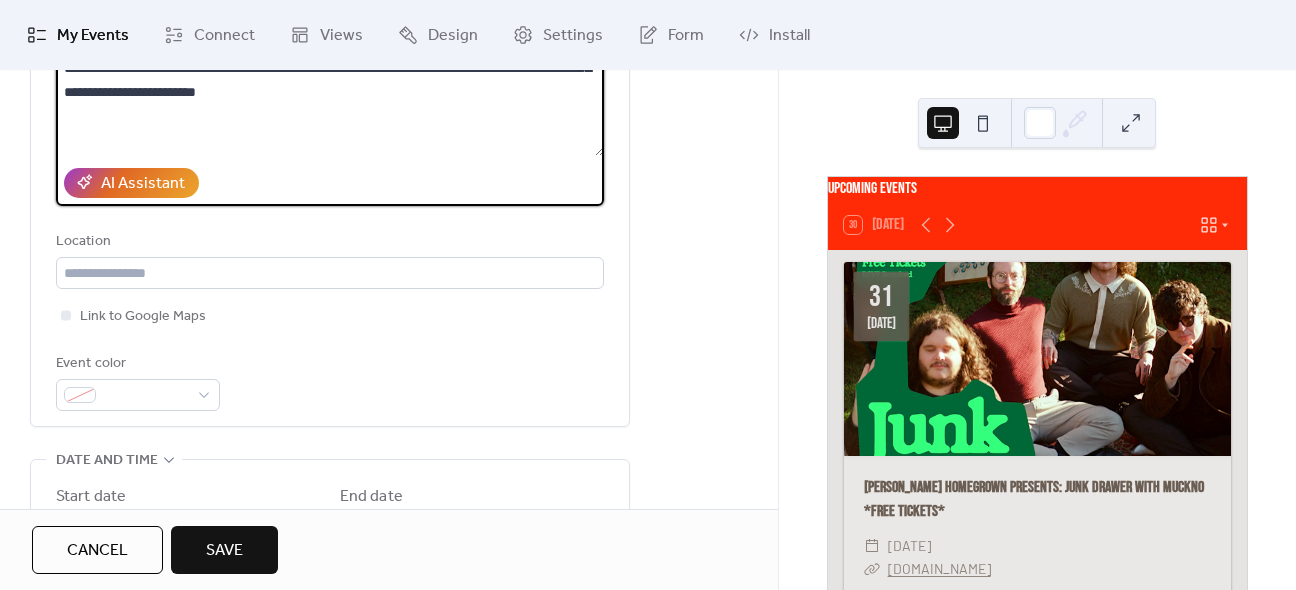 scroll, scrollTop: 313, scrollLeft: 0, axis: vertical 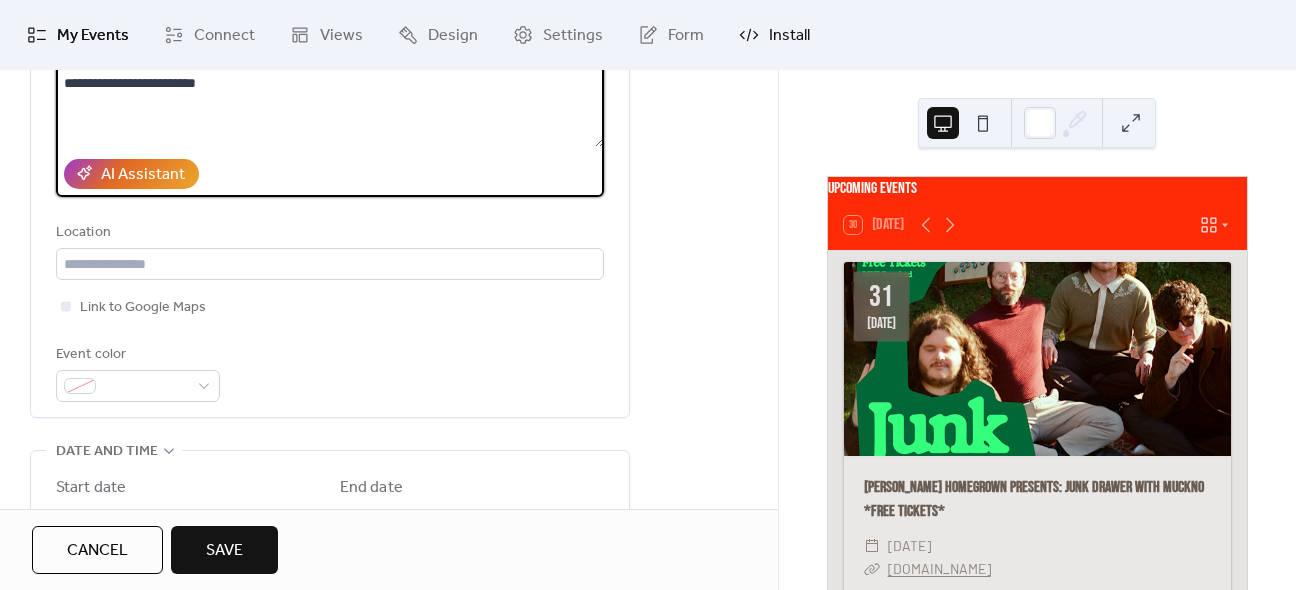 type on "**********" 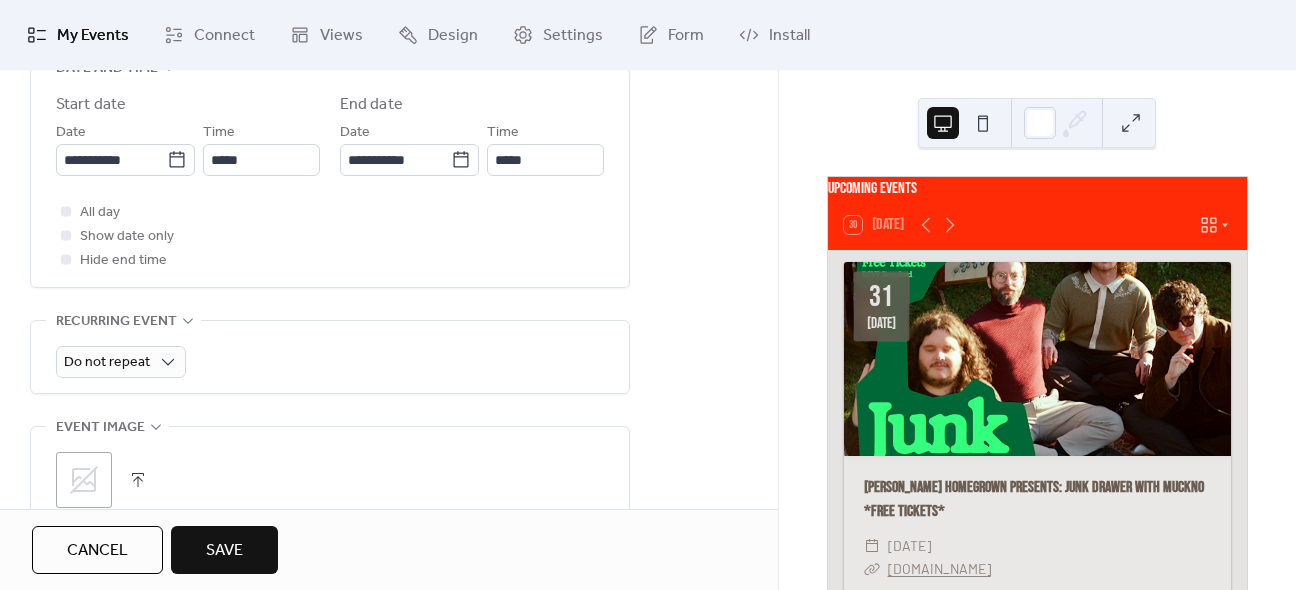 scroll, scrollTop: 696, scrollLeft: 0, axis: vertical 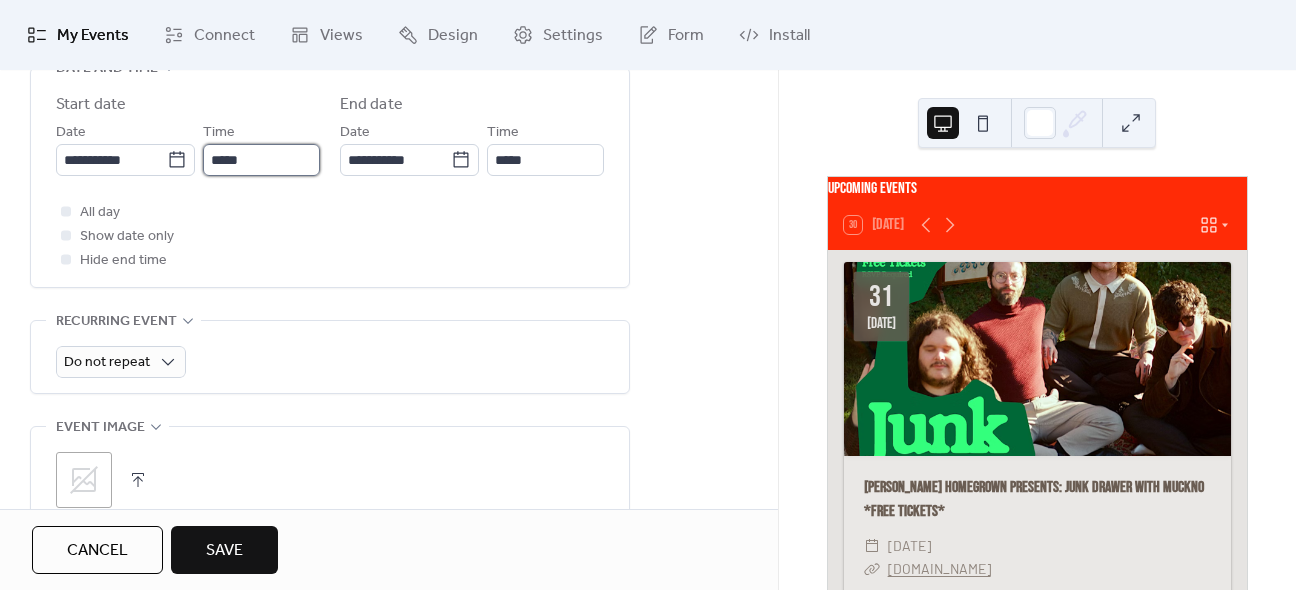 click on "*****" at bounding box center [261, 160] 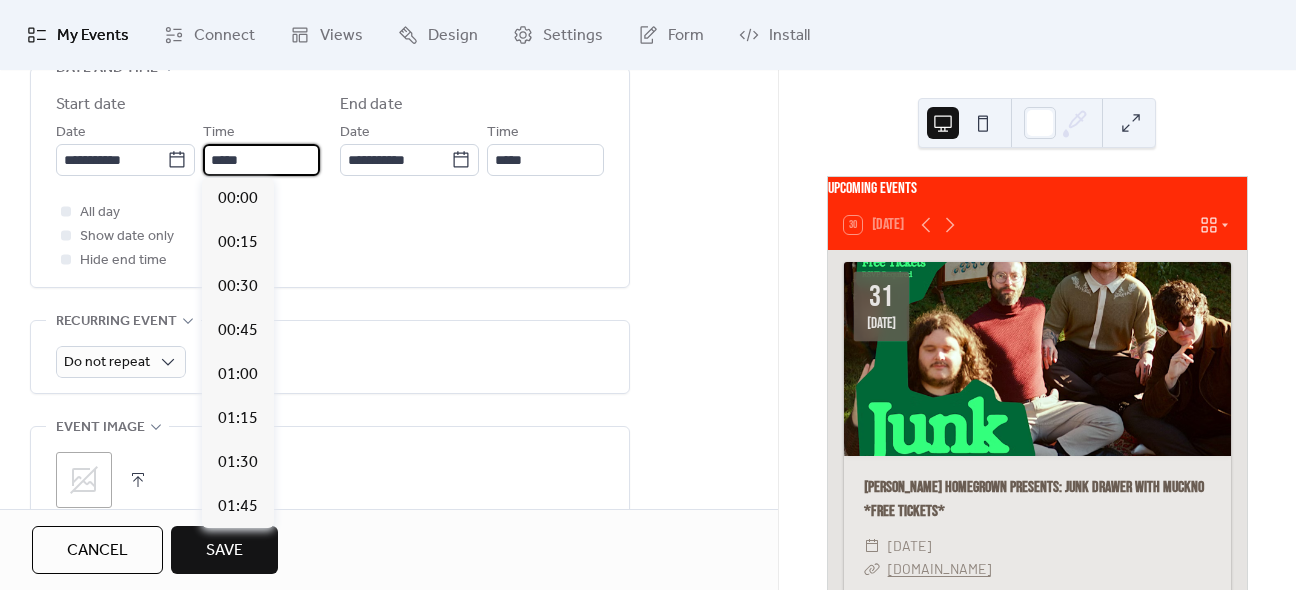scroll, scrollTop: 2112, scrollLeft: 0, axis: vertical 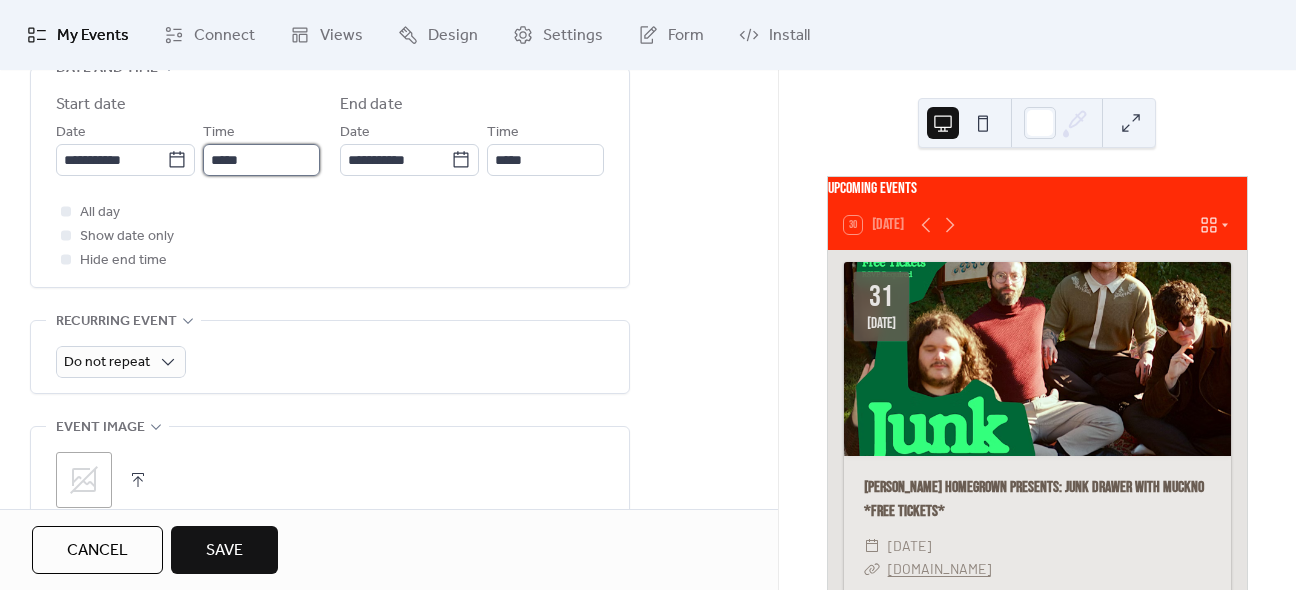 click on "*****" at bounding box center (261, 160) 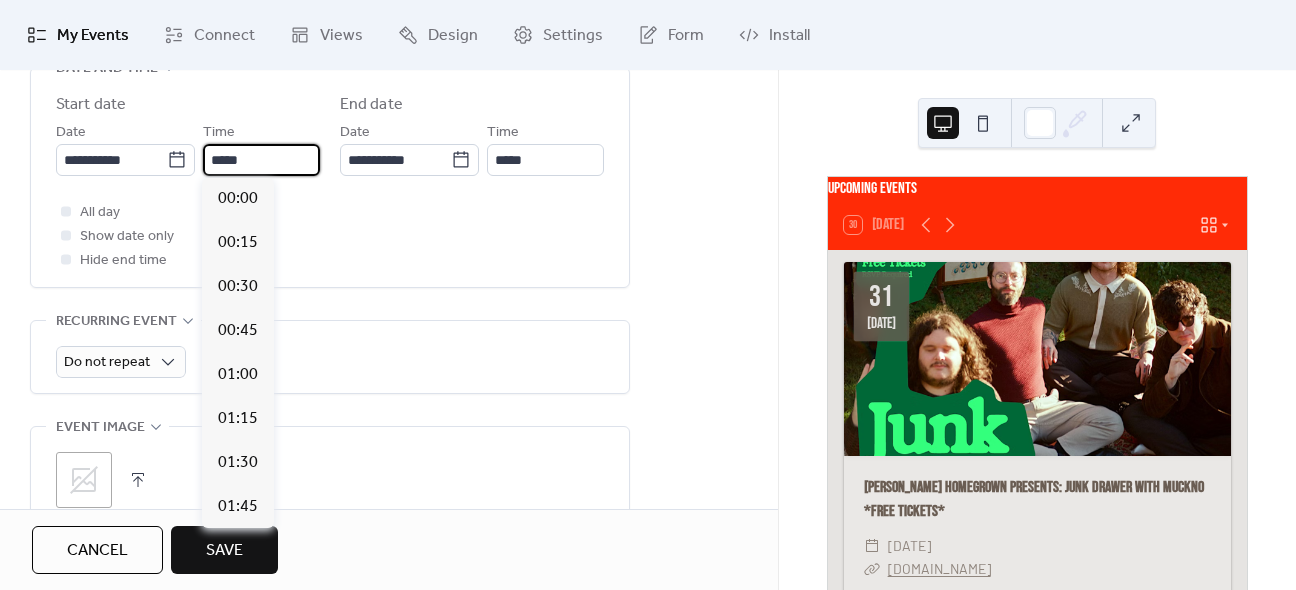 scroll, scrollTop: 2112, scrollLeft: 0, axis: vertical 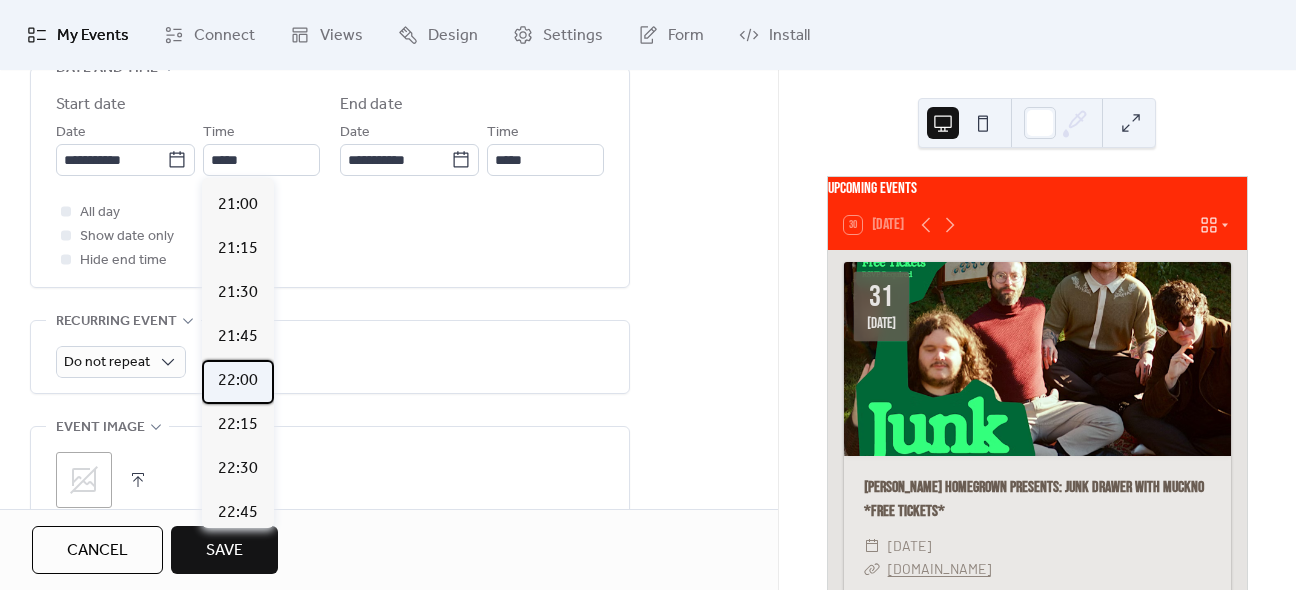 click on "22:00" at bounding box center (238, 381) 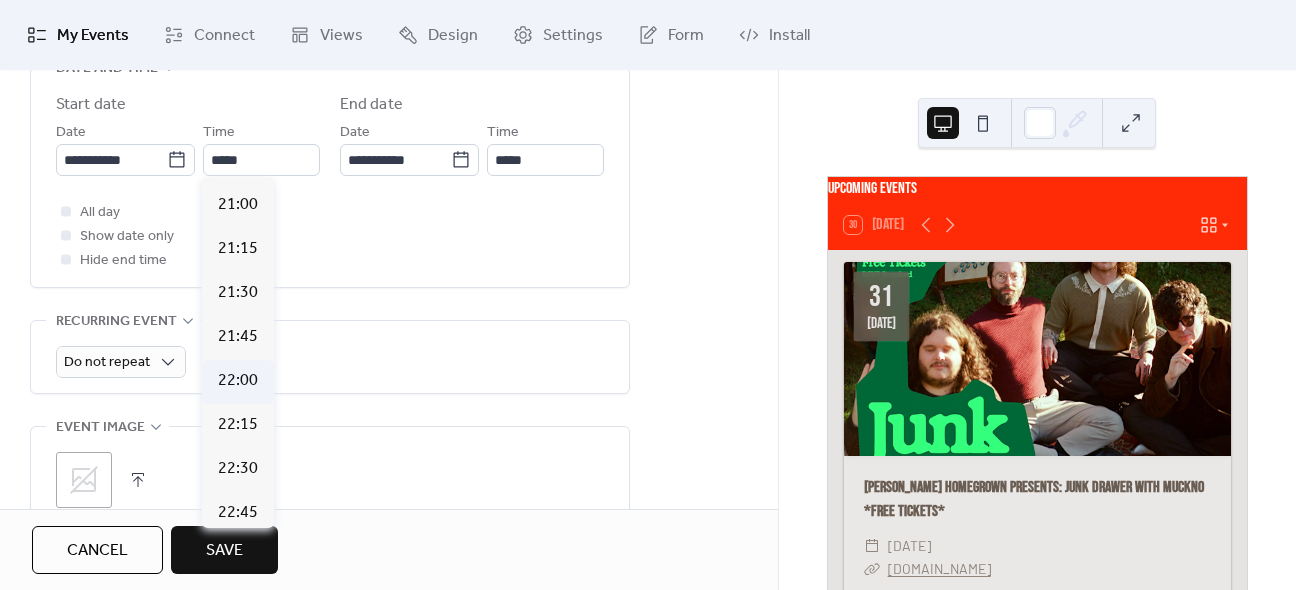 type on "*****" 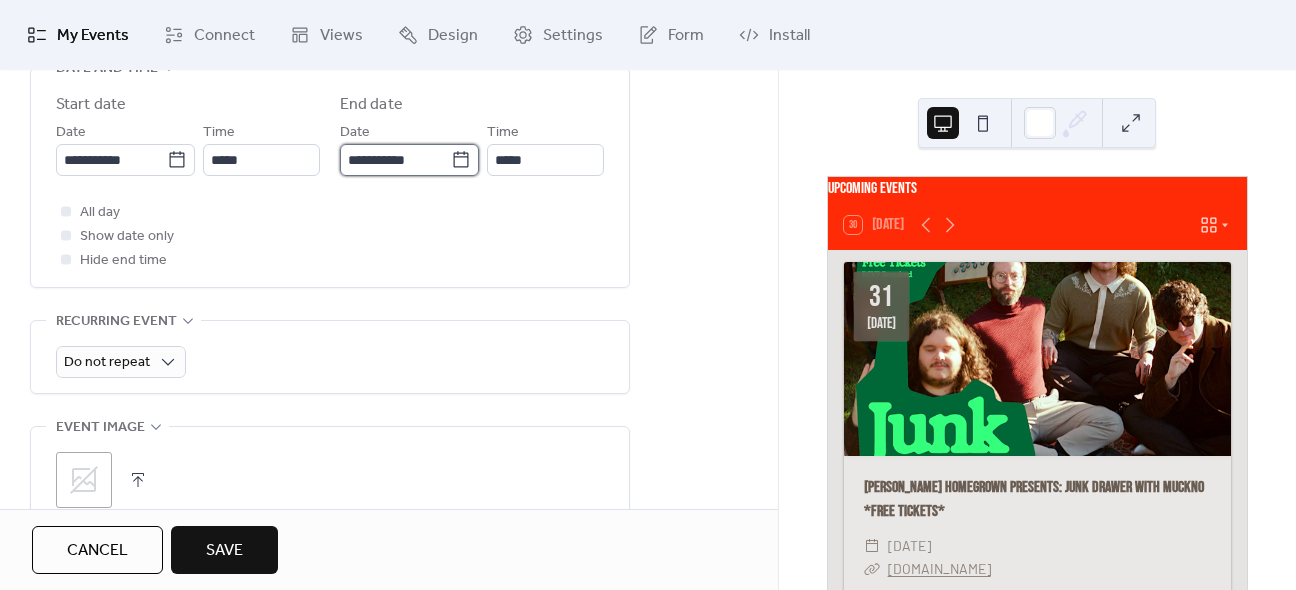 click on "**********" at bounding box center (395, 160) 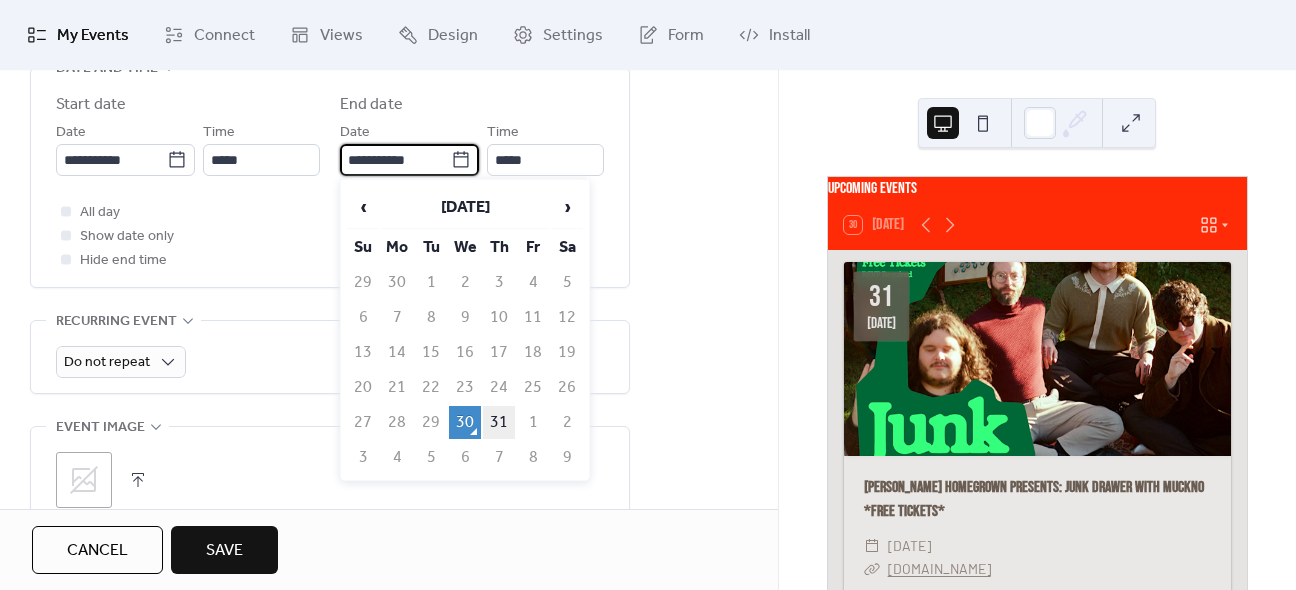 click on "31" at bounding box center [499, 422] 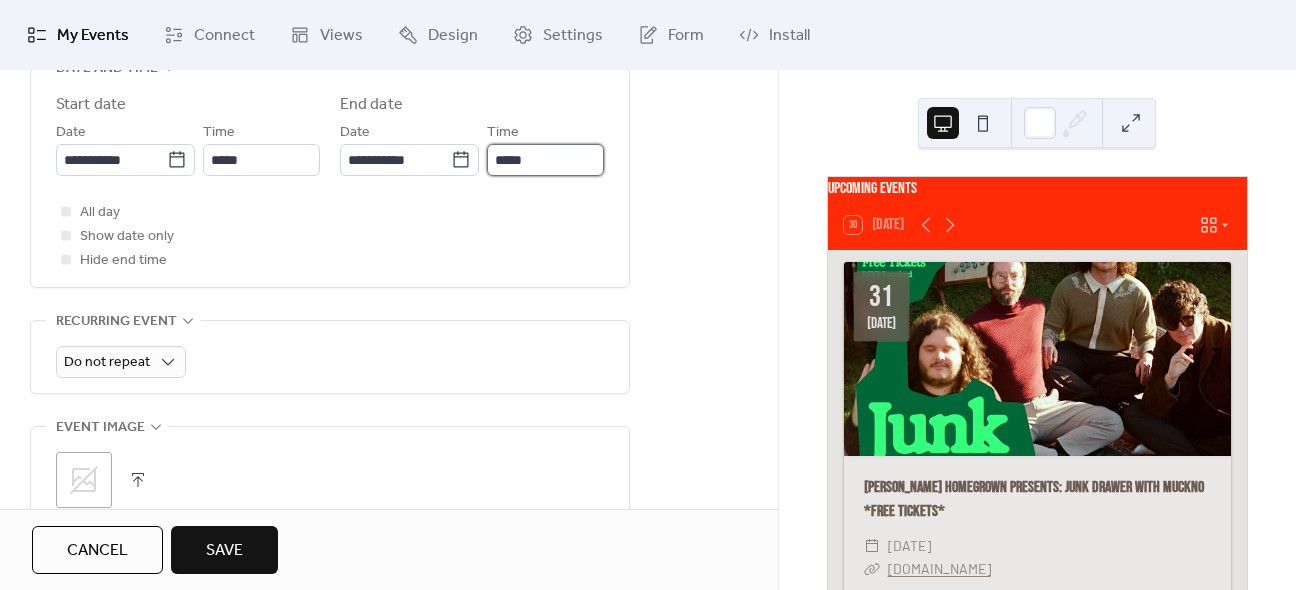 click on "*****" at bounding box center (545, 160) 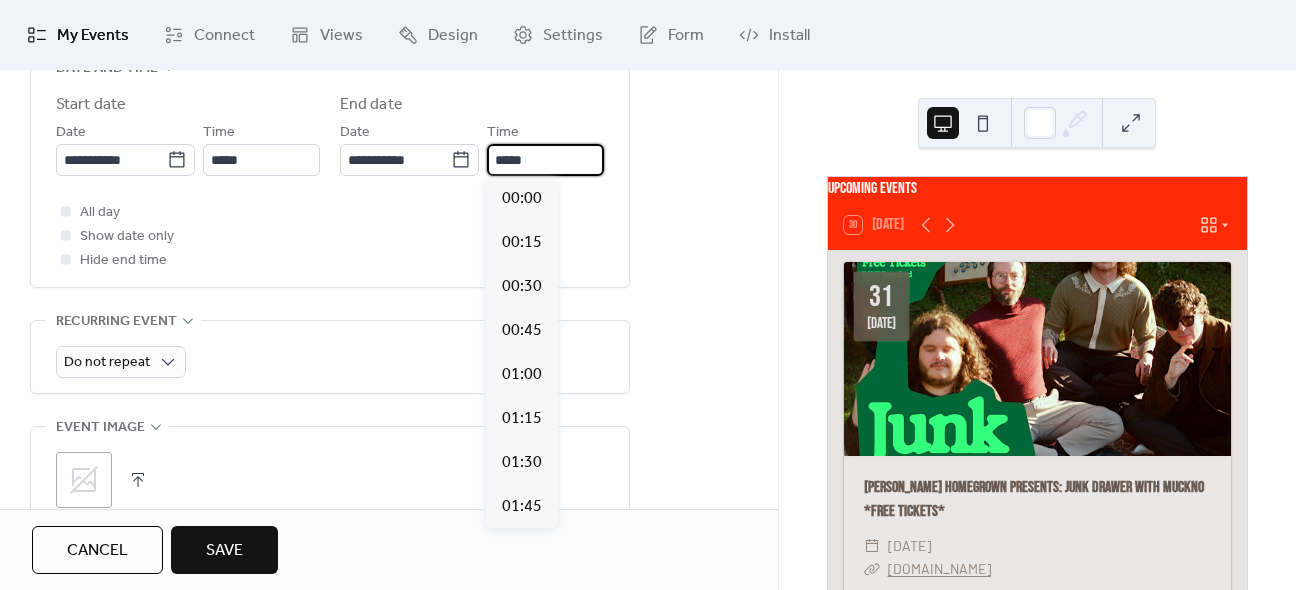 scroll, scrollTop: 3873, scrollLeft: 0, axis: vertical 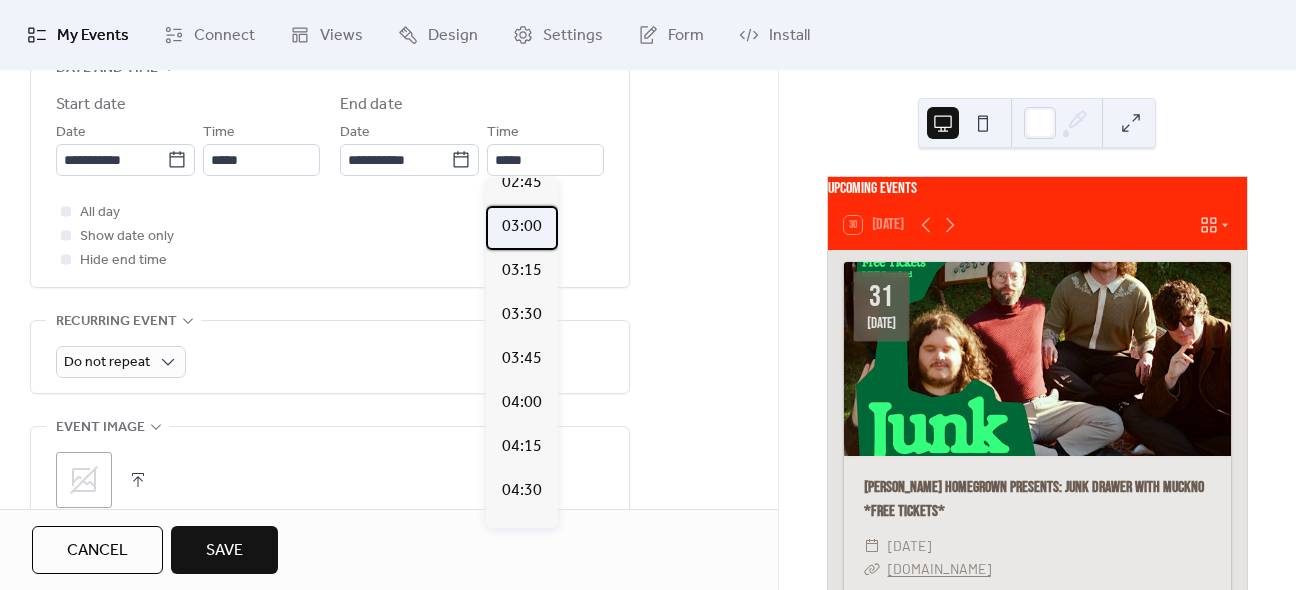 click on "03:00" at bounding box center [522, 227] 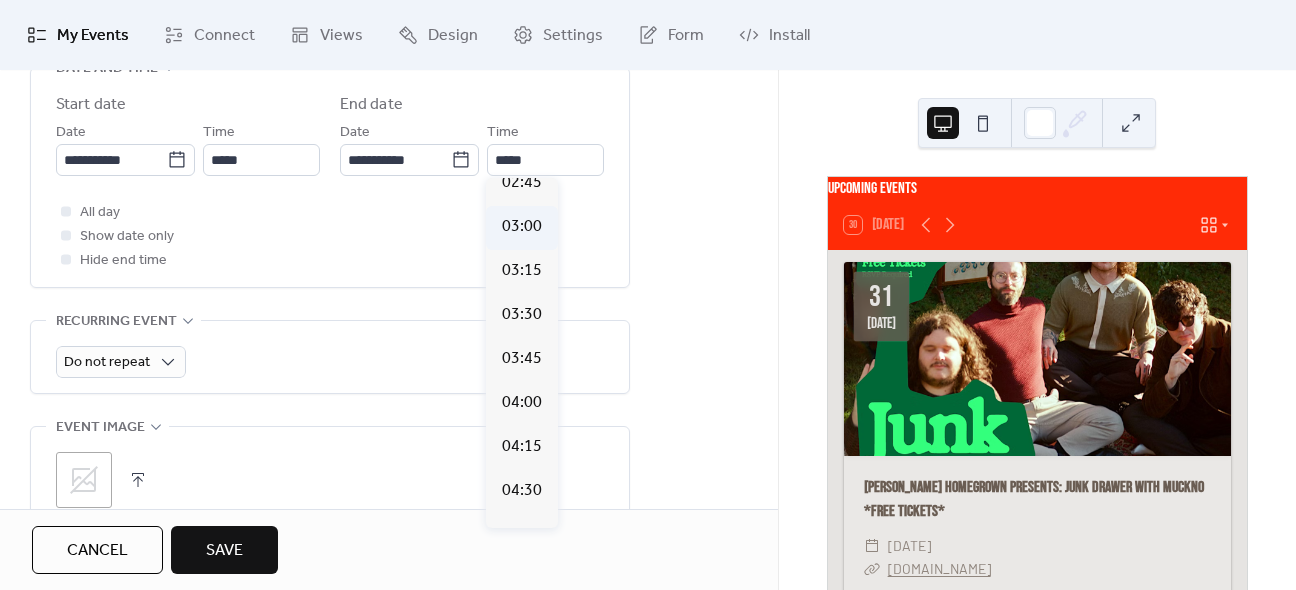 type on "*****" 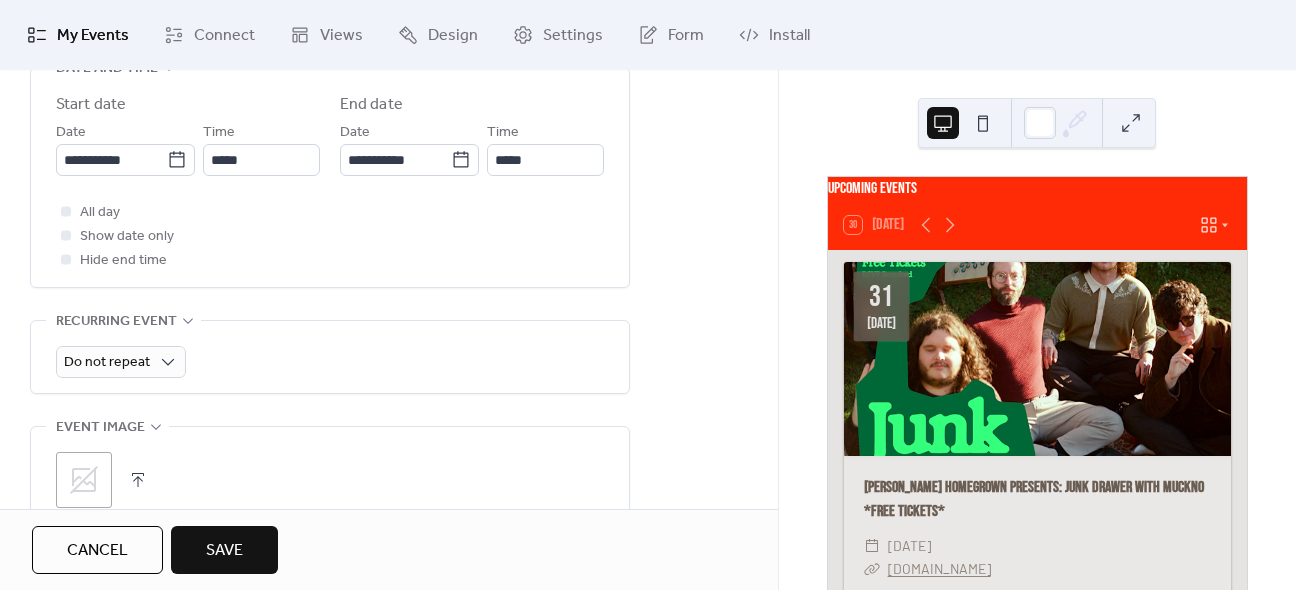 click at bounding box center (138, 480) 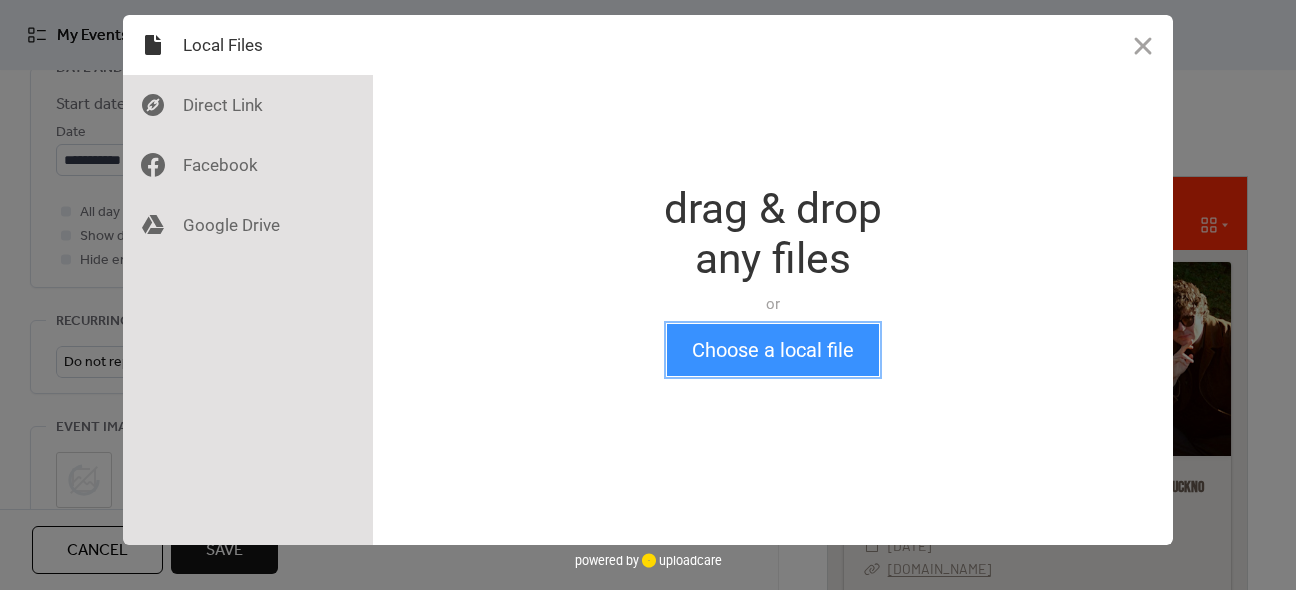 click on "Choose a local file" at bounding box center [773, 350] 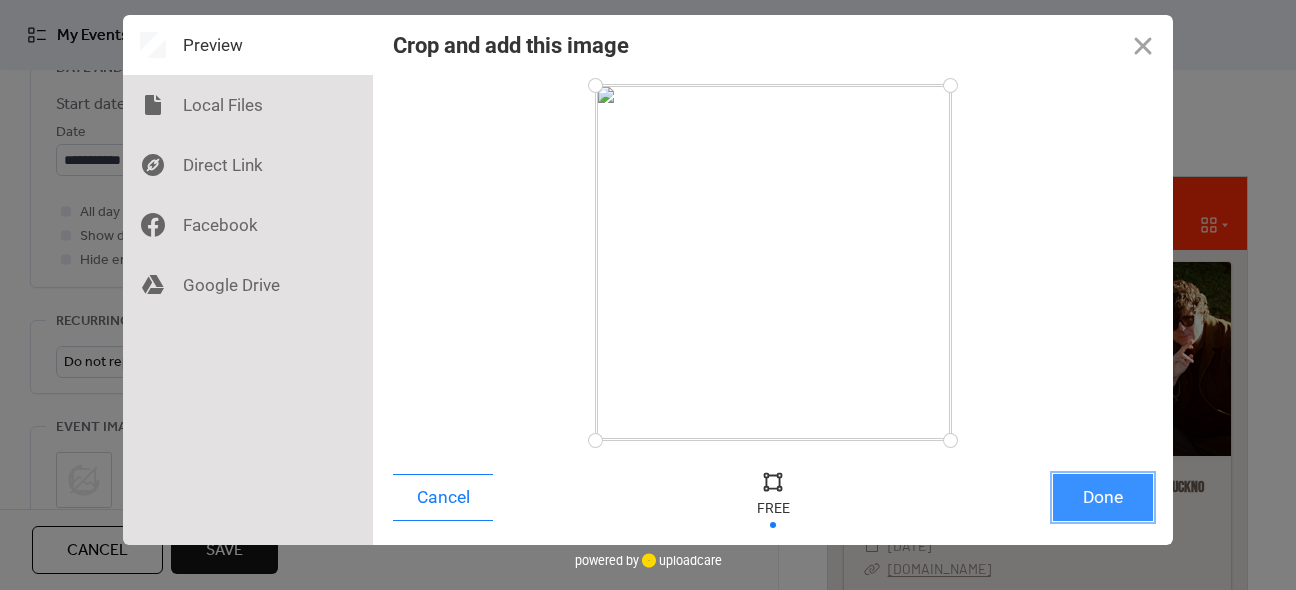 click on "Done" at bounding box center (1103, 497) 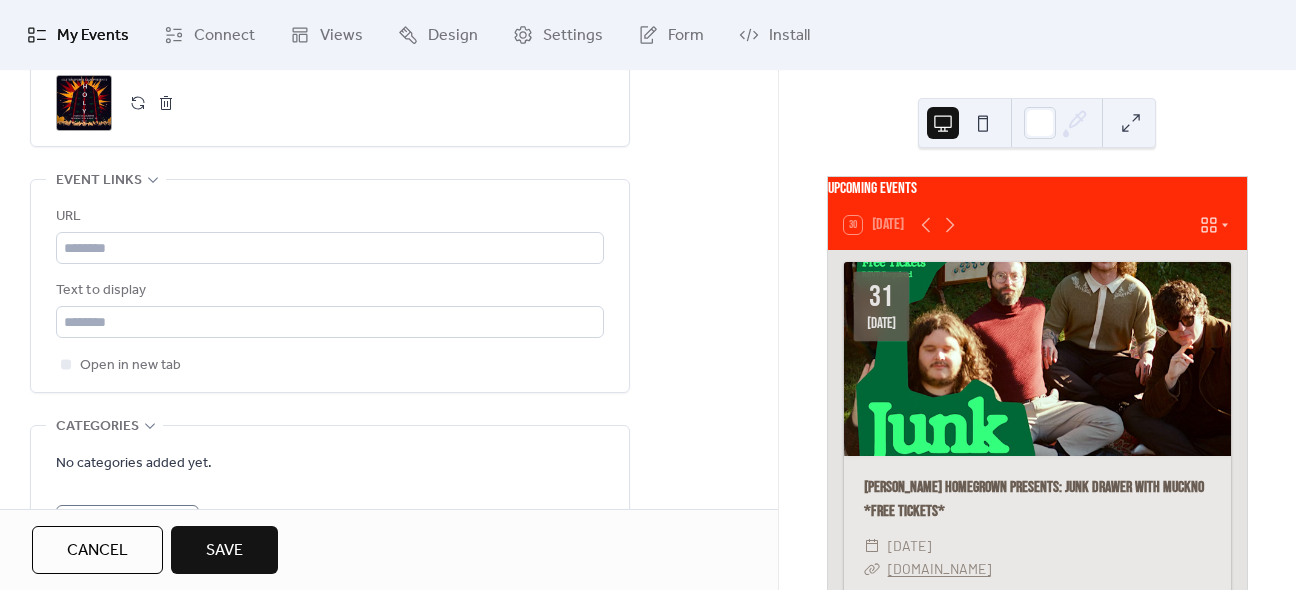 scroll, scrollTop: 1083, scrollLeft: 0, axis: vertical 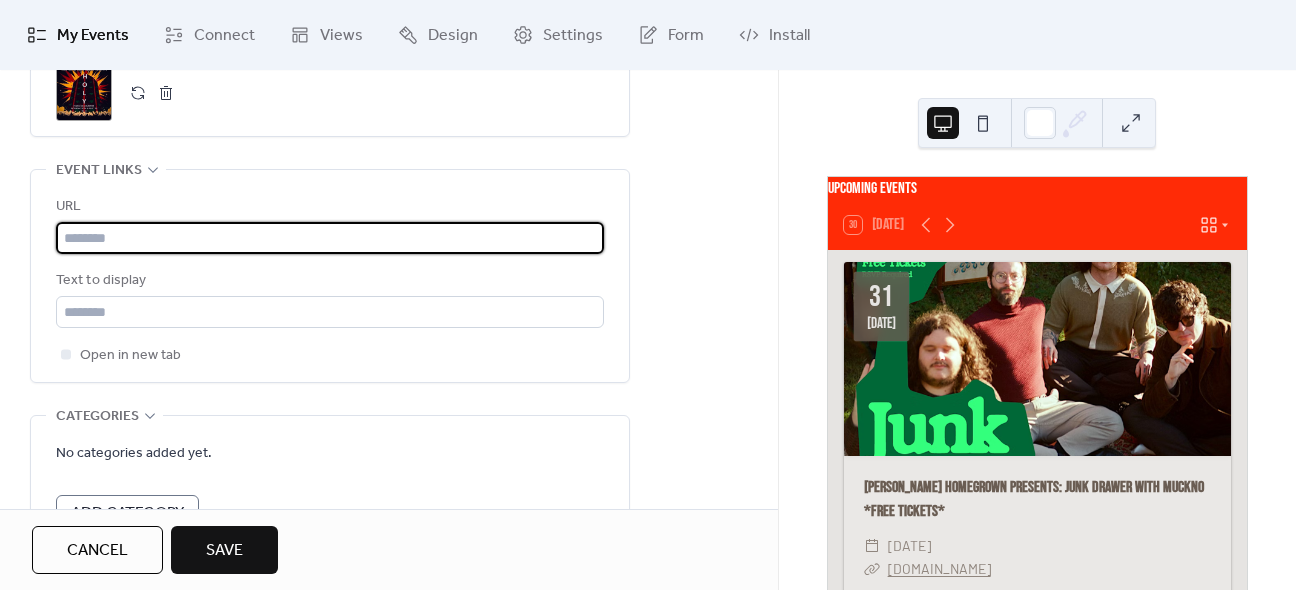 click at bounding box center [330, 238] 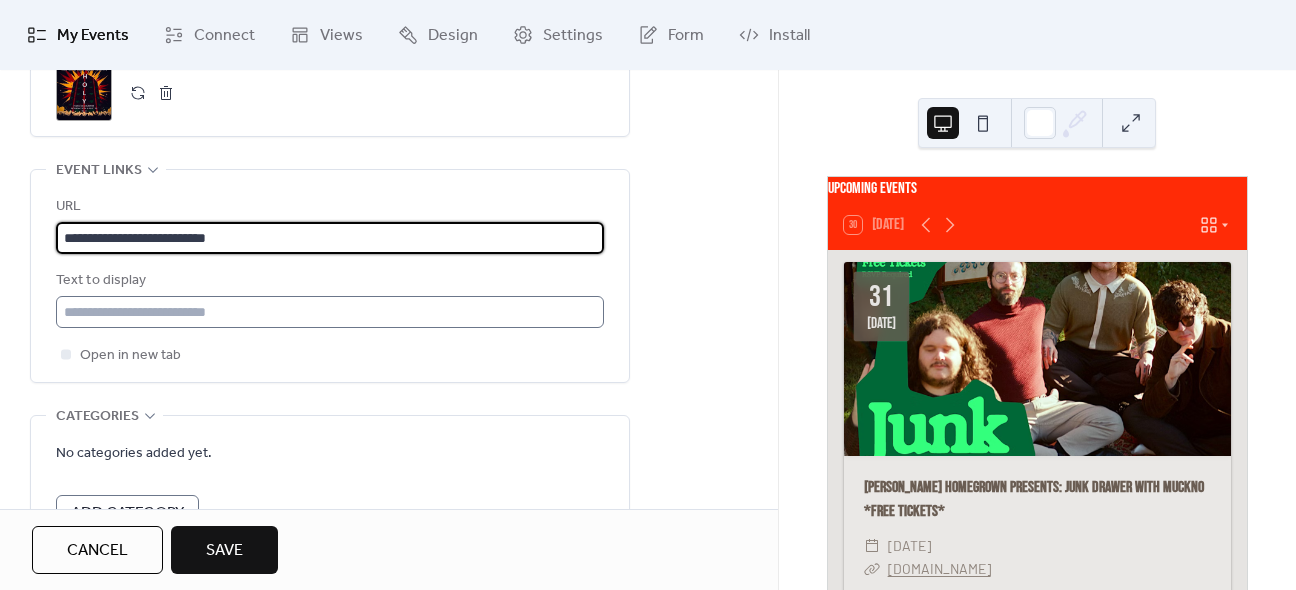 type on "**********" 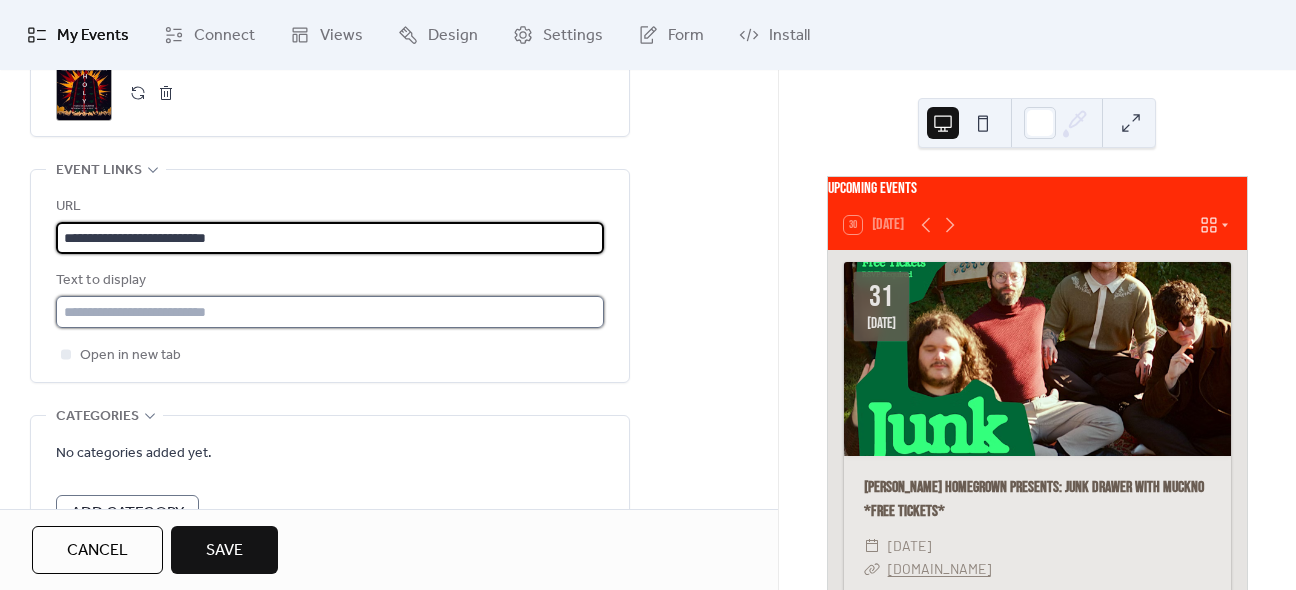 click at bounding box center (330, 312) 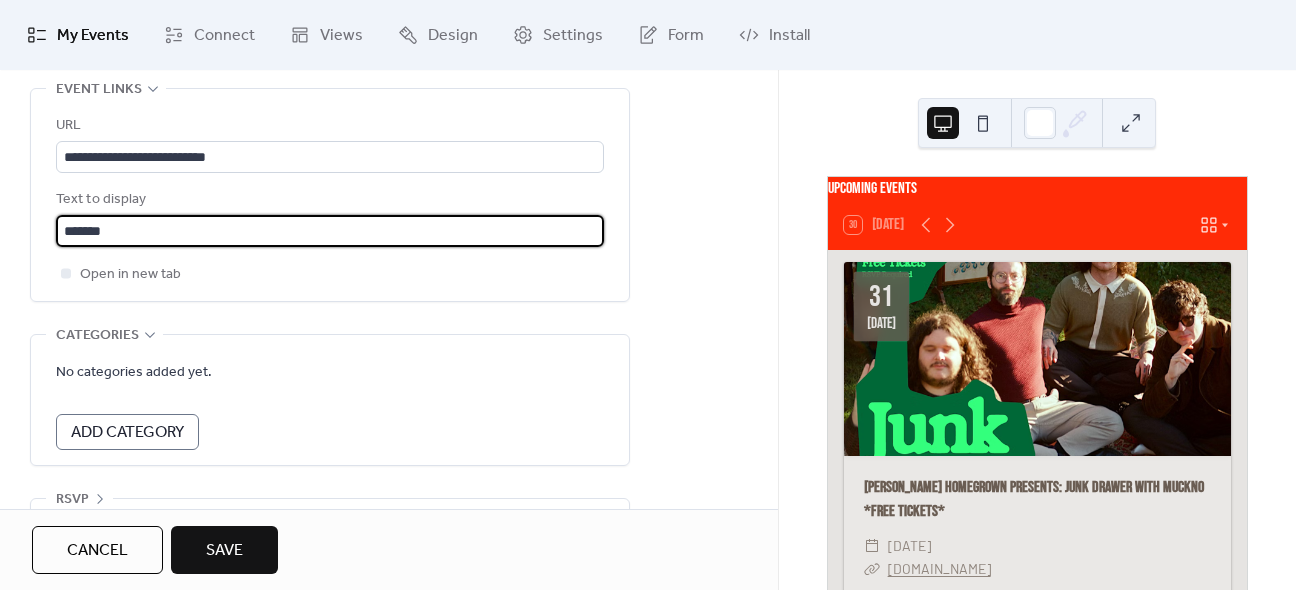 scroll, scrollTop: 1215, scrollLeft: 0, axis: vertical 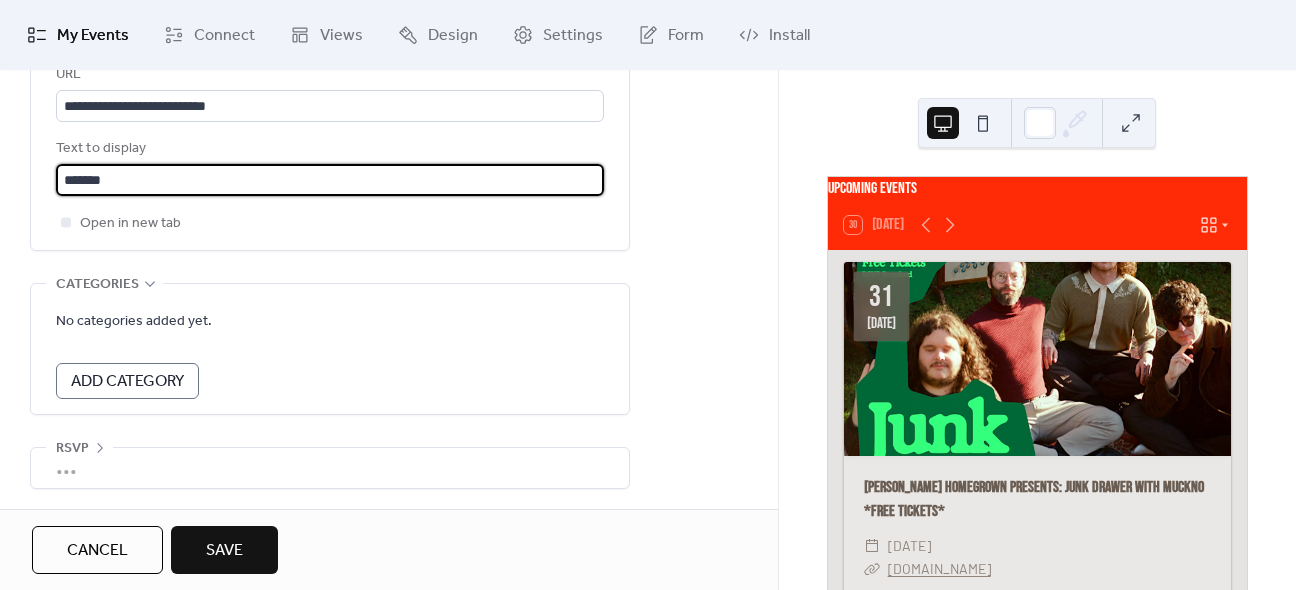 type on "*******" 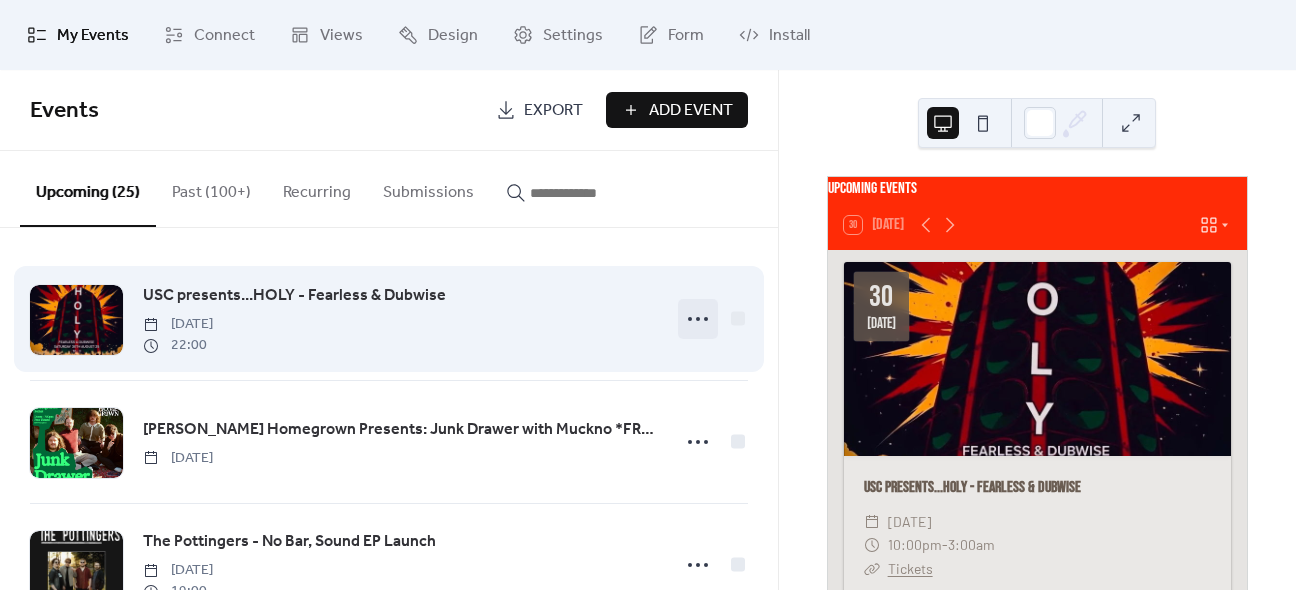 click 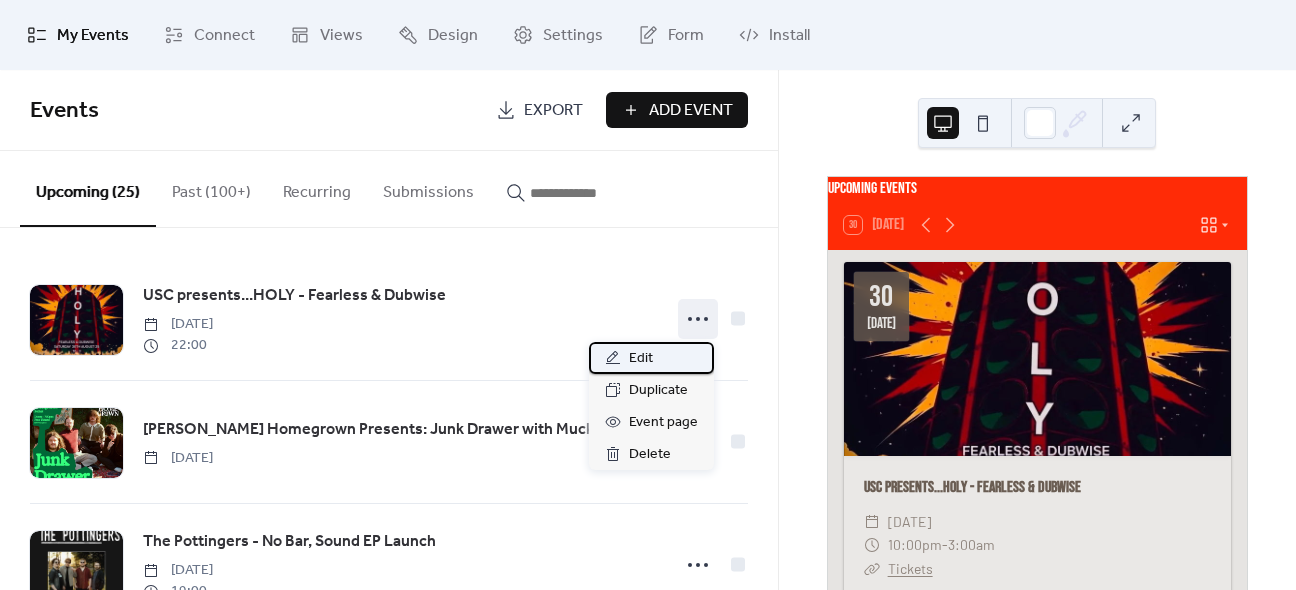 click on "Edit" at bounding box center [651, 358] 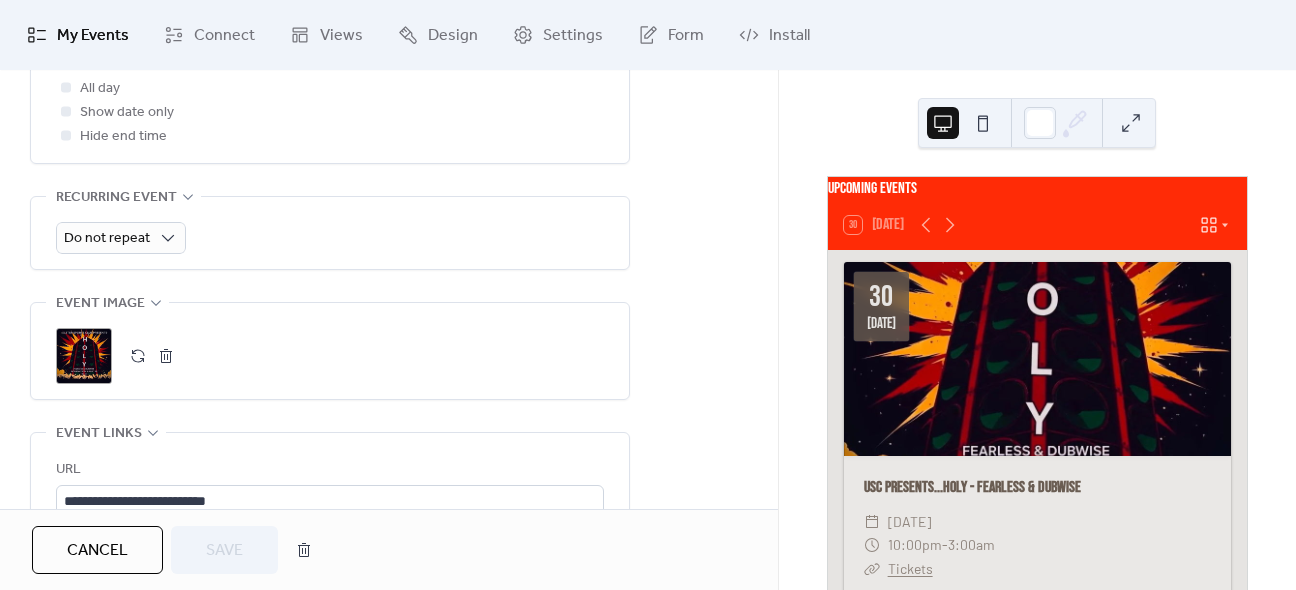 scroll, scrollTop: 832, scrollLeft: 0, axis: vertical 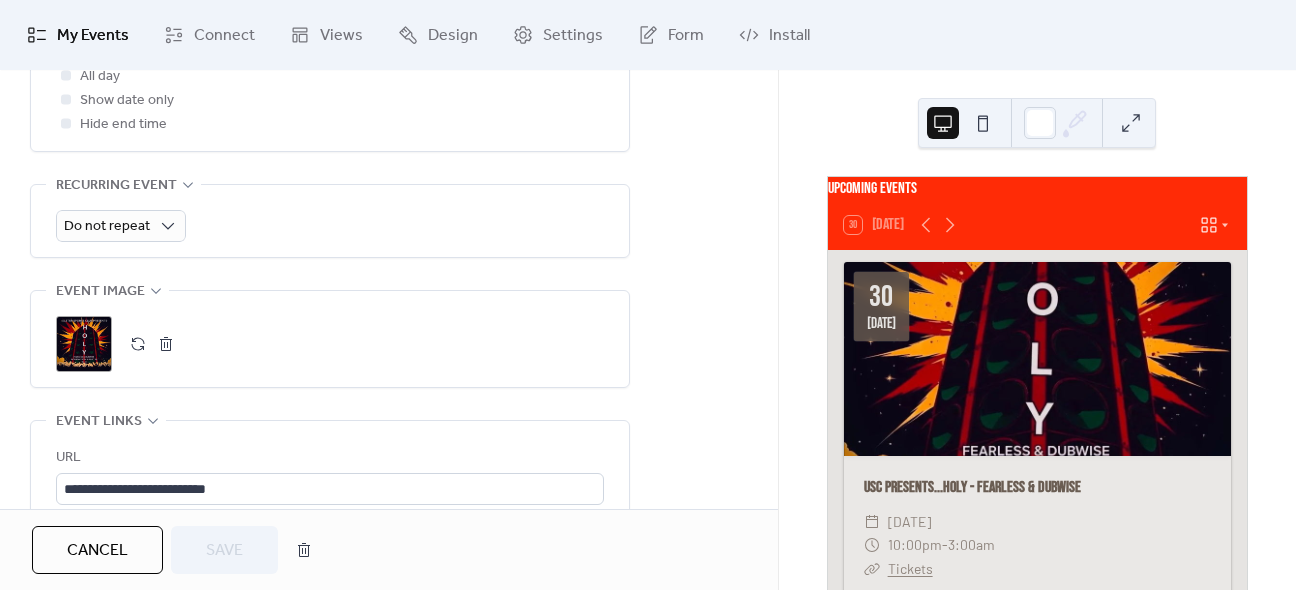 click on ";" at bounding box center [84, 344] 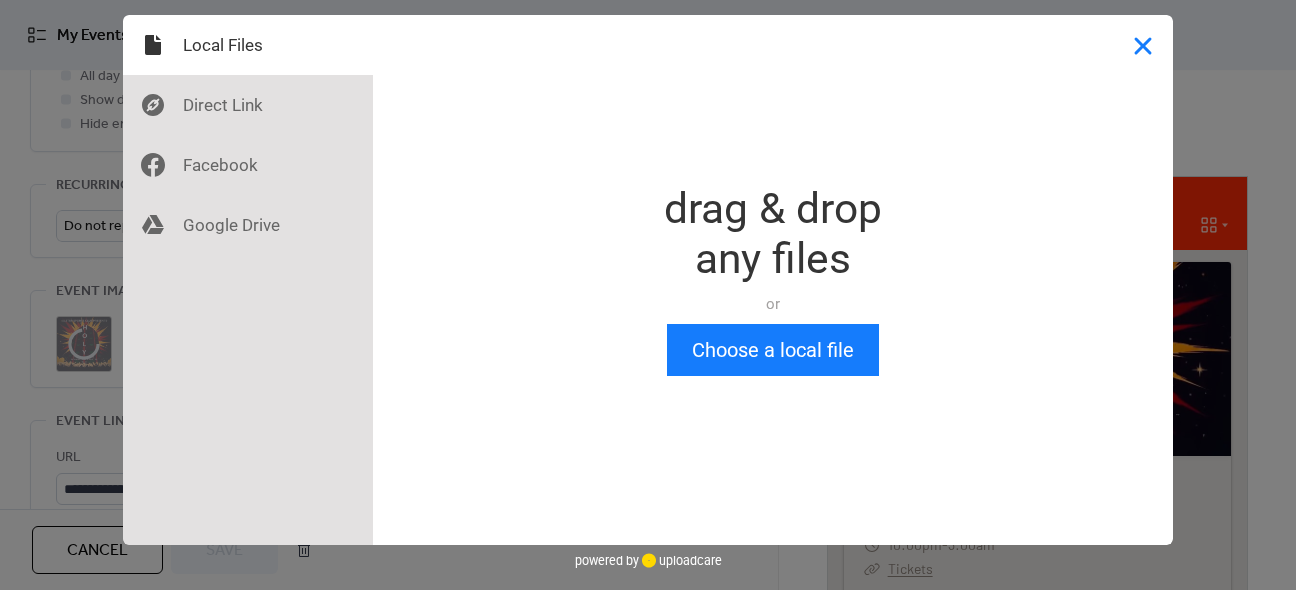 click at bounding box center [1143, 45] 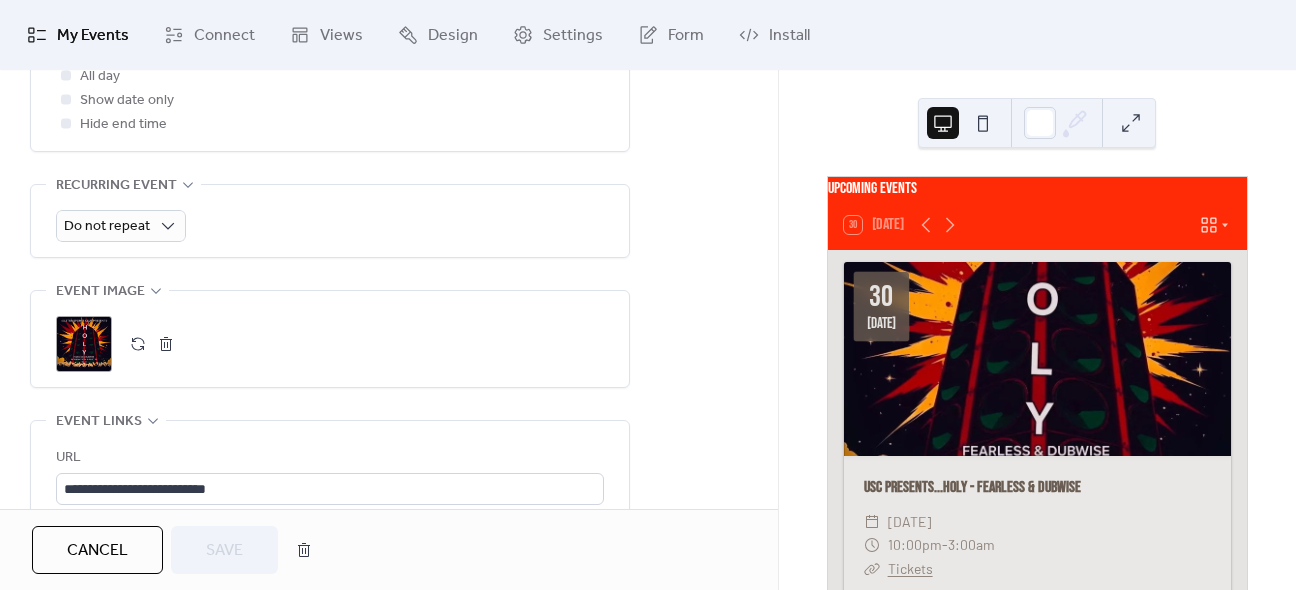 click on ";" at bounding box center (84, 344) 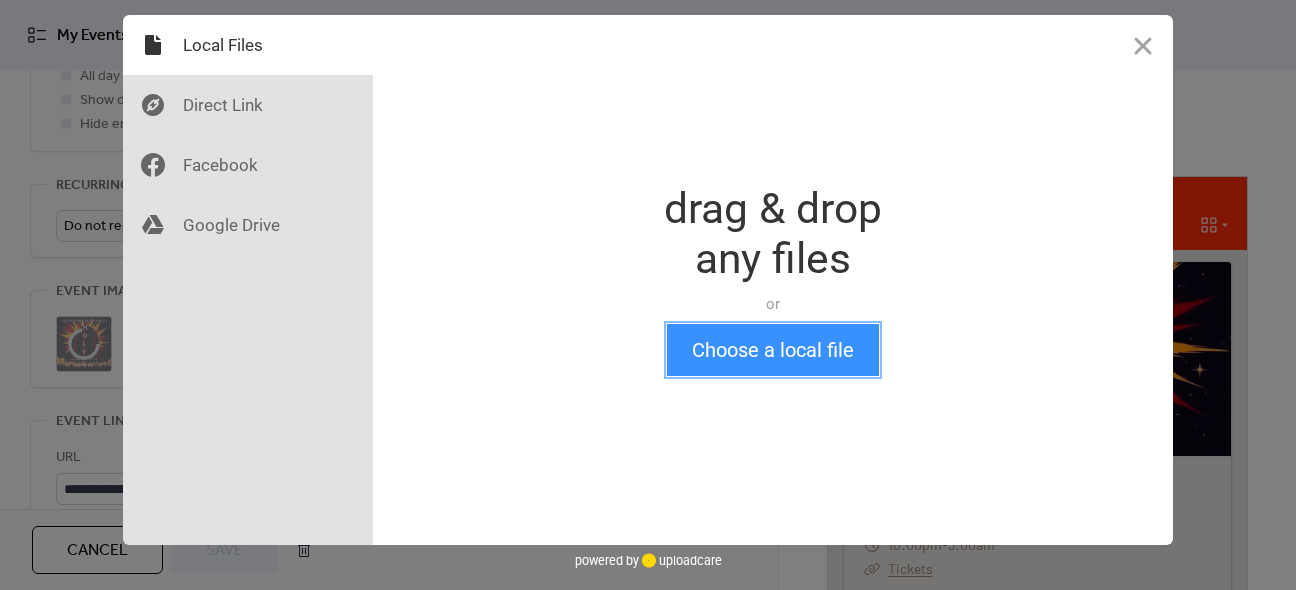 click on "Choose a local file" at bounding box center [773, 350] 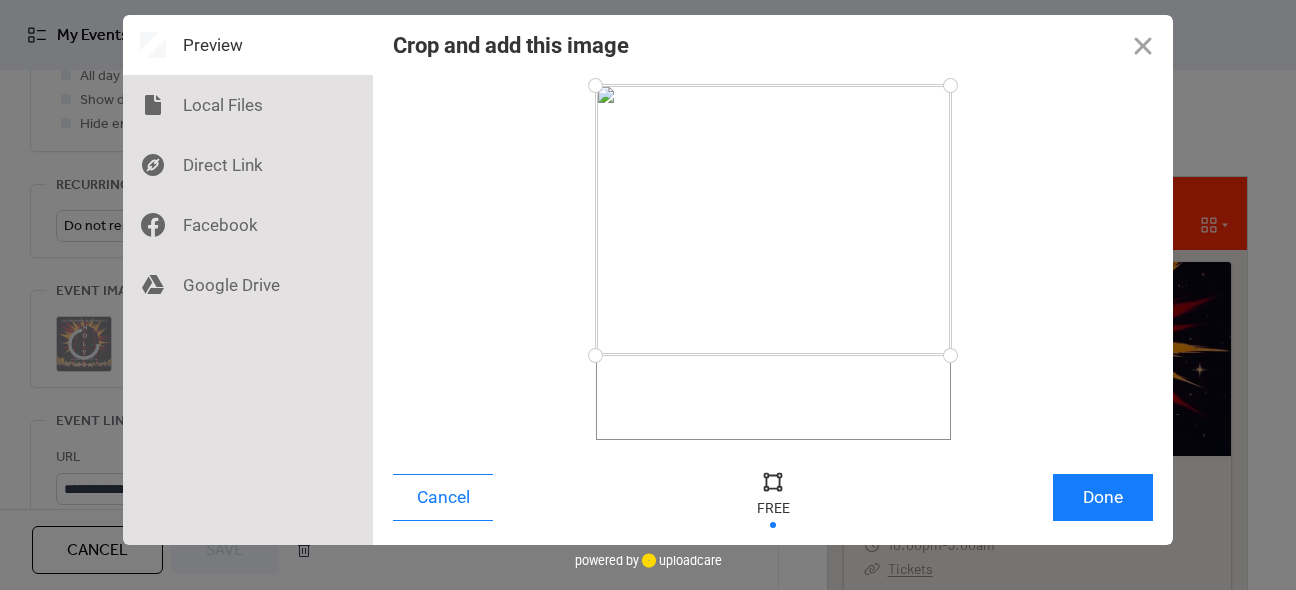 drag, startPoint x: 952, startPoint y: 443, endPoint x: 952, endPoint y: 355, distance: 88 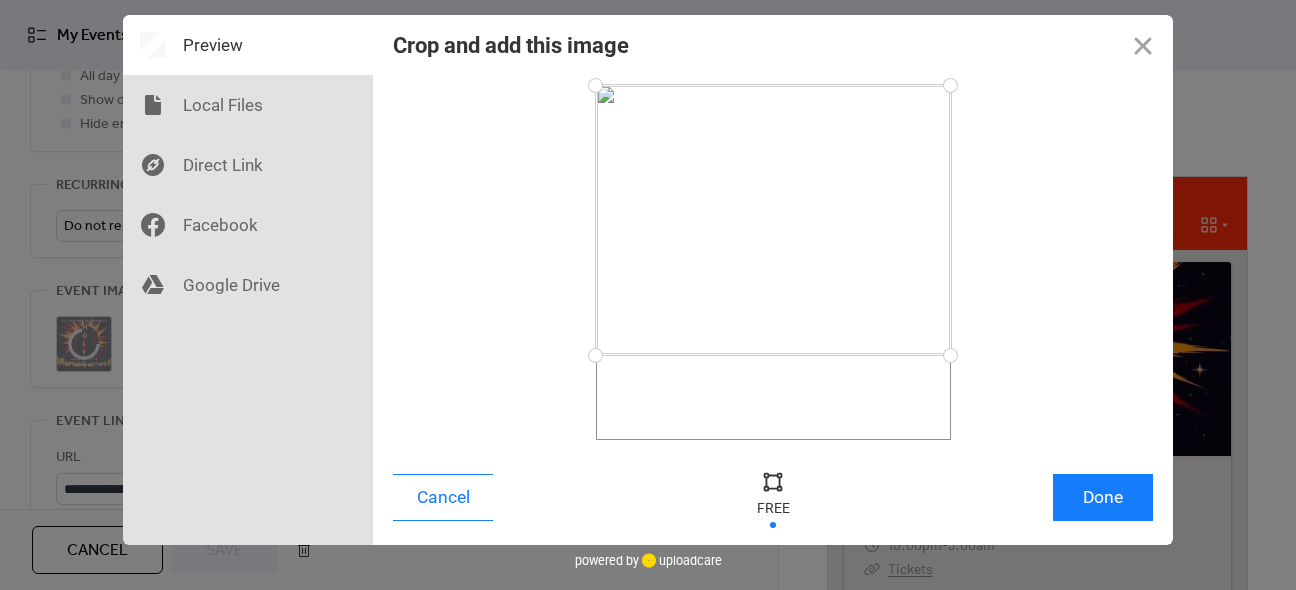 click at bounding box center [950, 355] 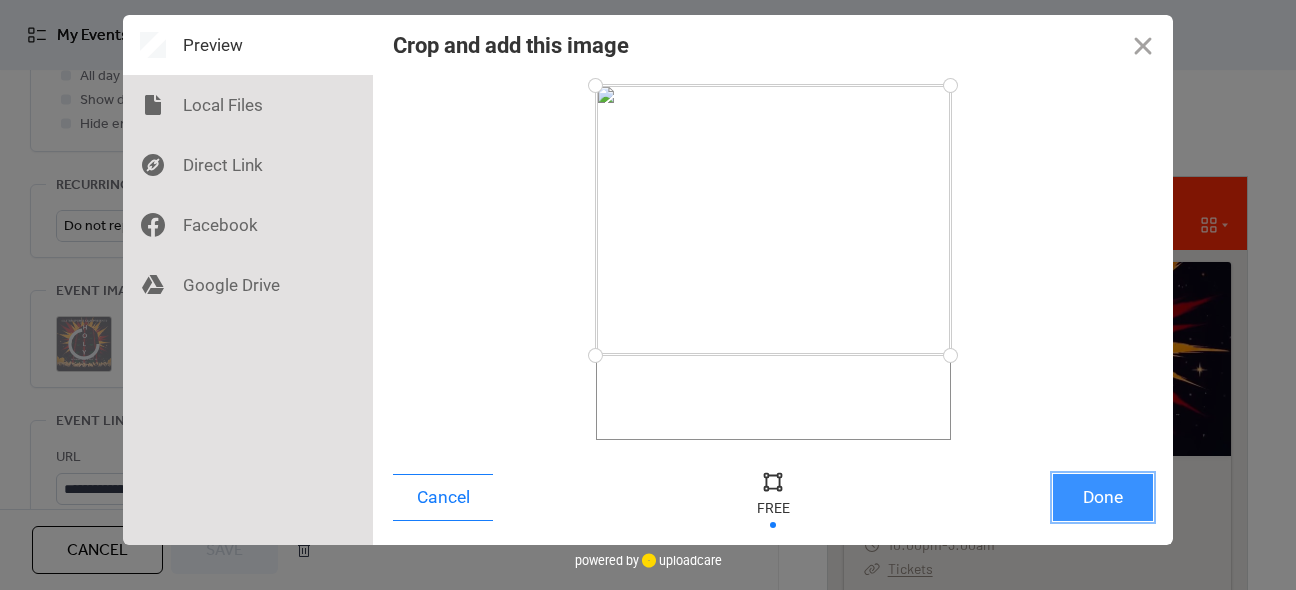 click on "Done" at bounding box center [1103, 497] 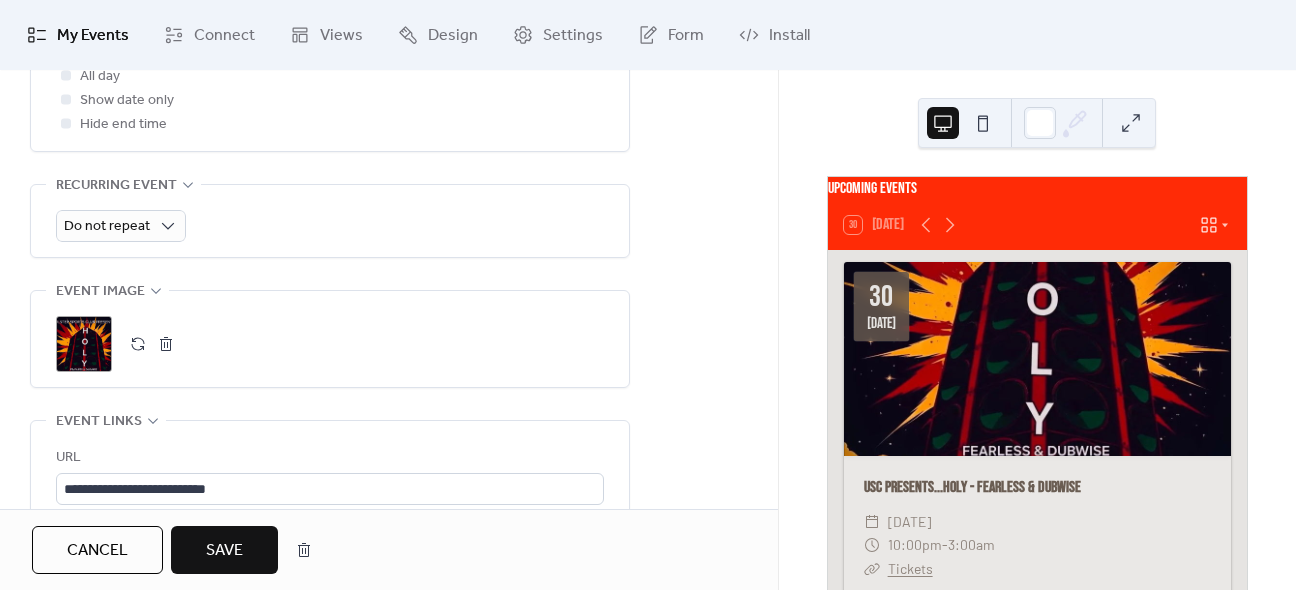 click on "Save" at bounding box center [224, 551] 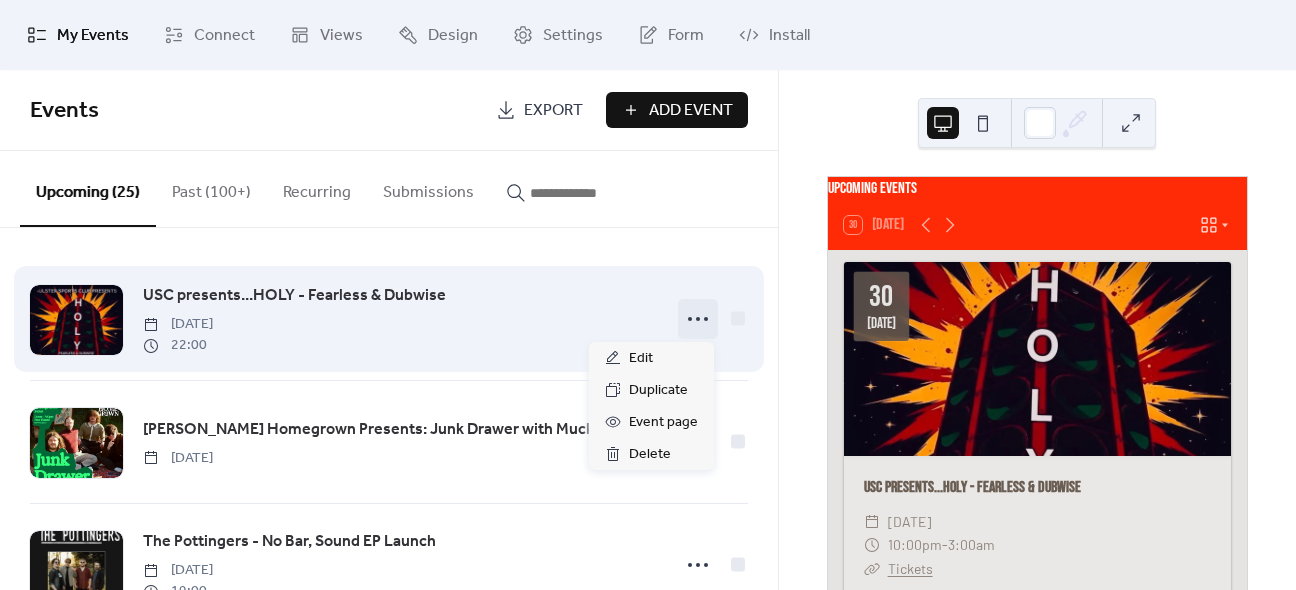 click 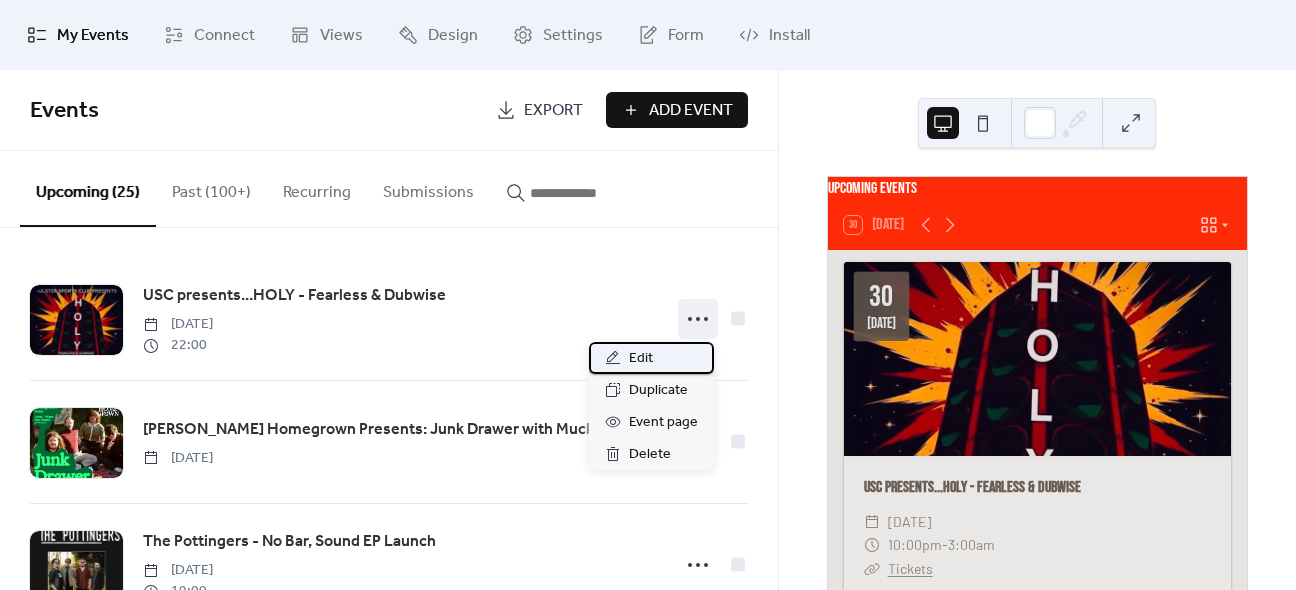 click on "Edit" at bounding box center (641, 359) 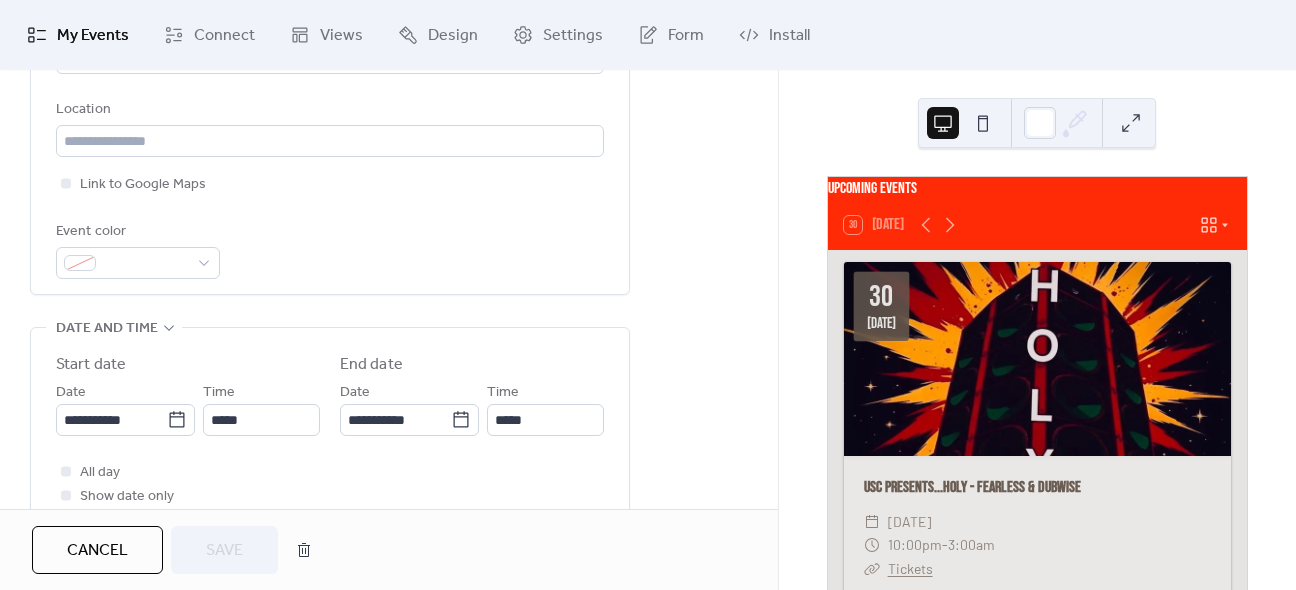 scroll, scrollTop: 494, scrollLeft: 0, axis: vertical 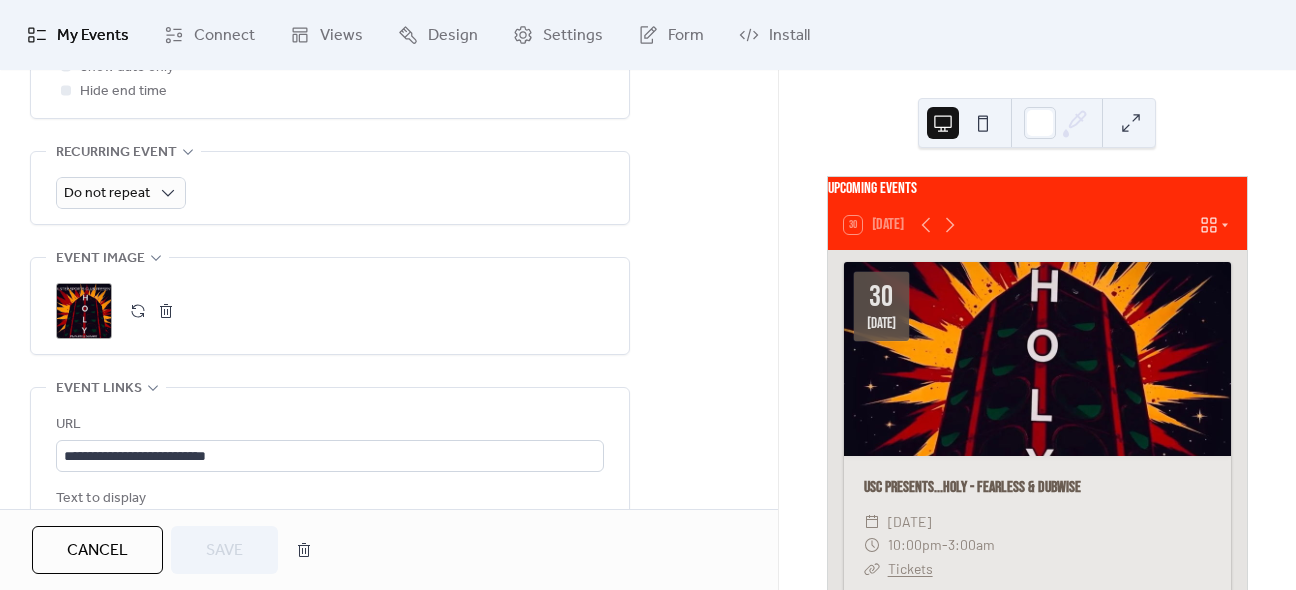 click on ";" at bounding box center (84, 311) 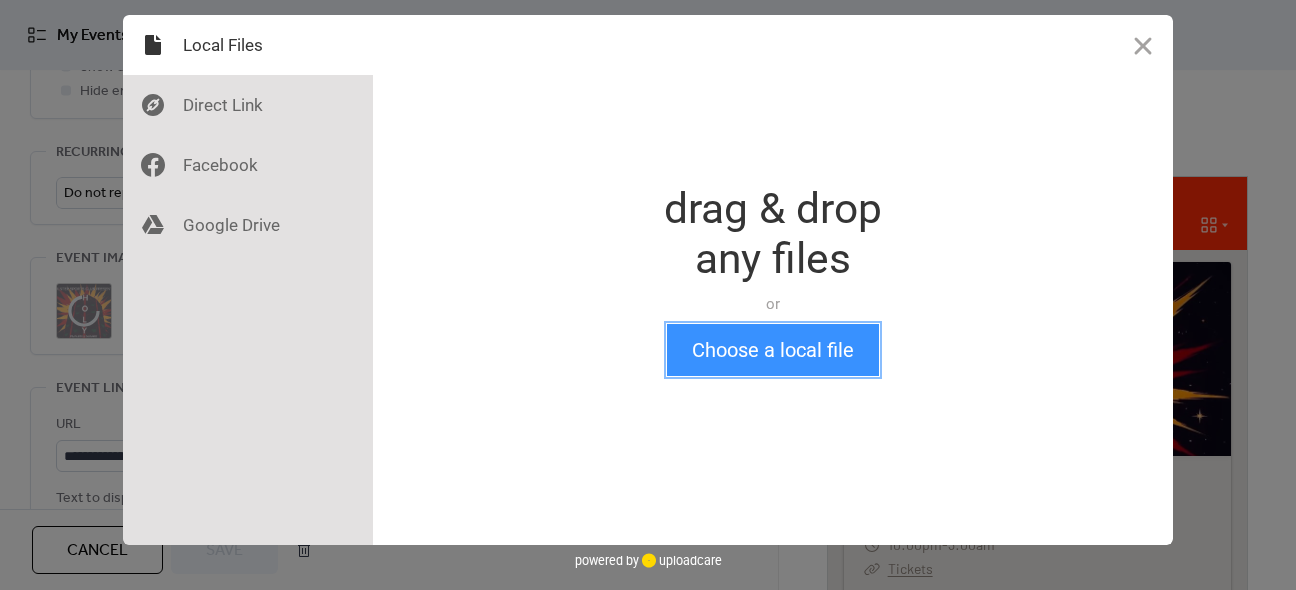 click on "Choose a local file" at bounding box center [773, 350] 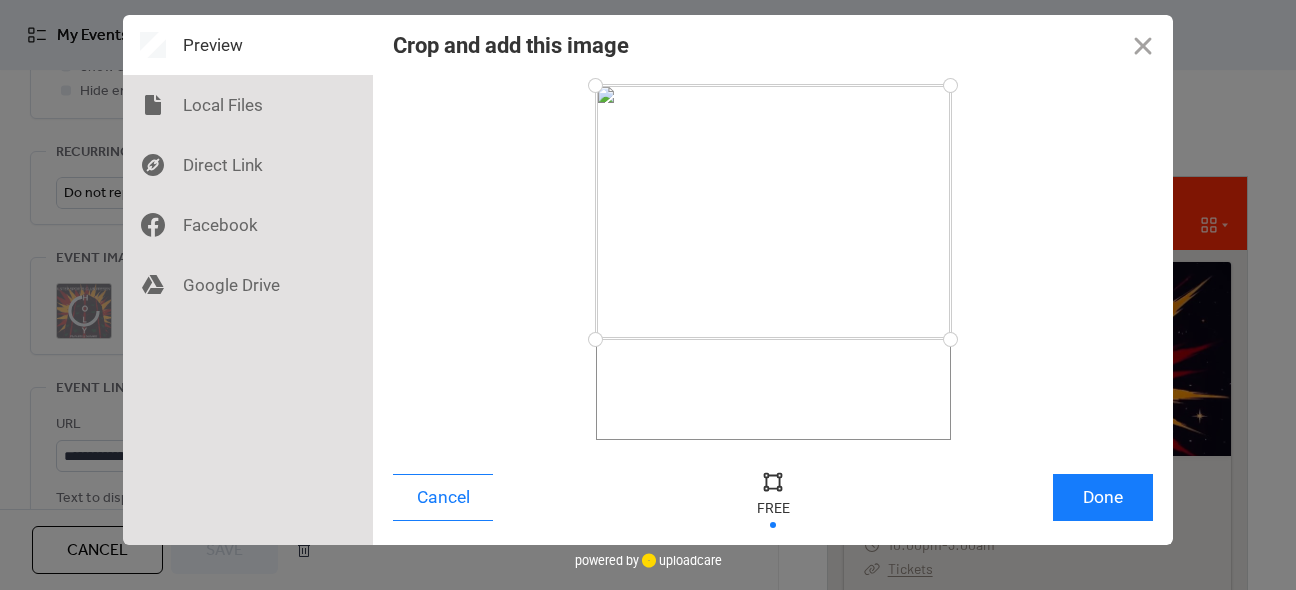 click at bounding box center [773, 262] 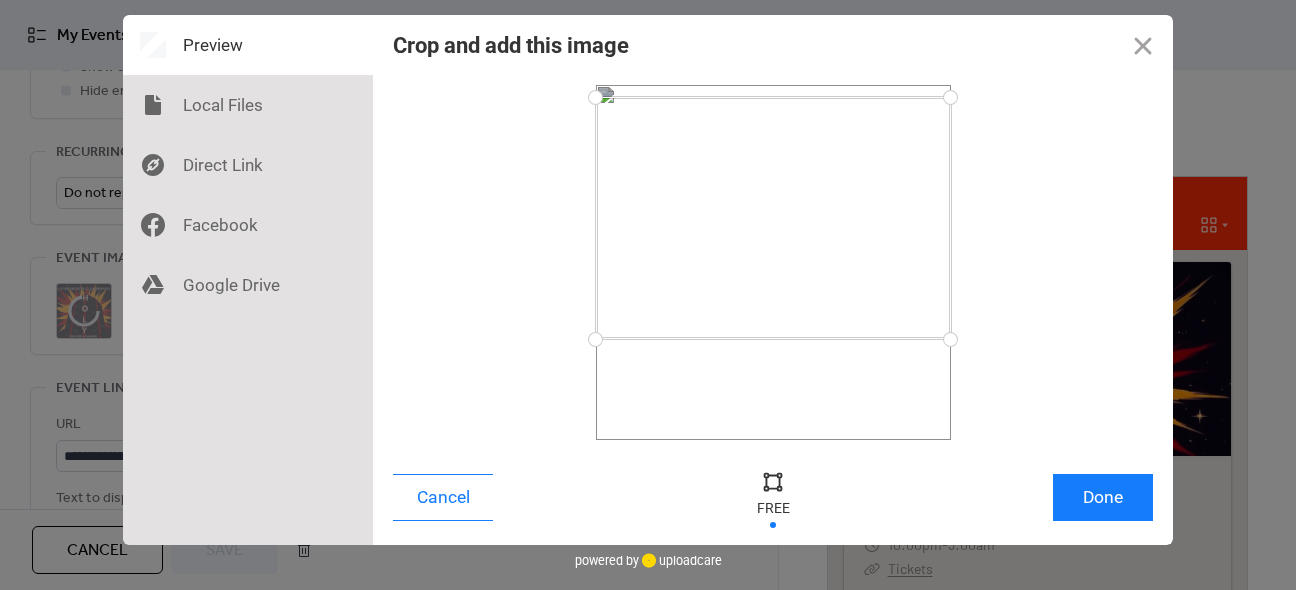 drag, startPoint x: 954, startPoint y: 87, endPoint x: 951, endPoint y: 97, distance: 10.440307 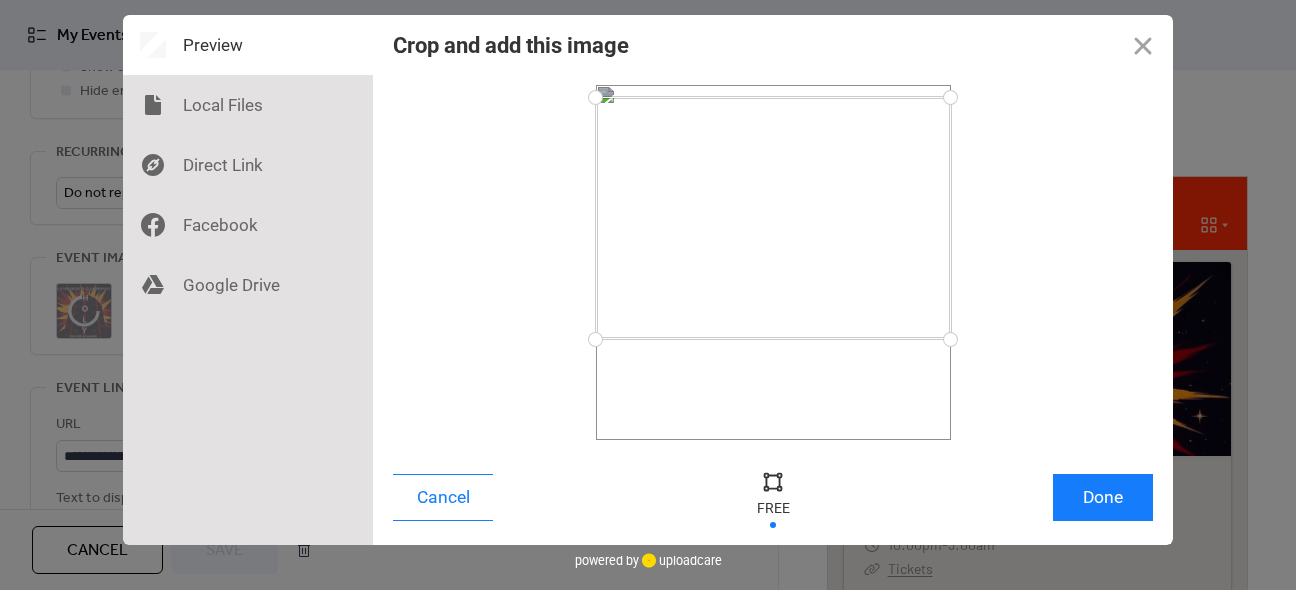 click at bounding box center [950, 97] 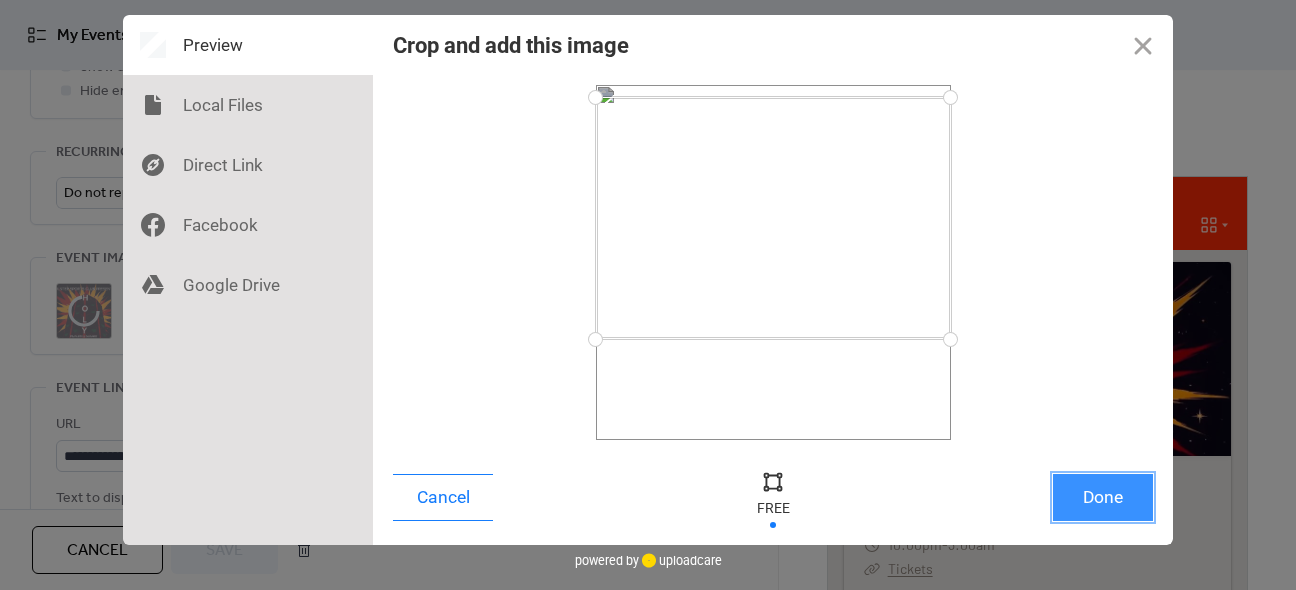 click on "Done" at bounding box center [1103, 497] 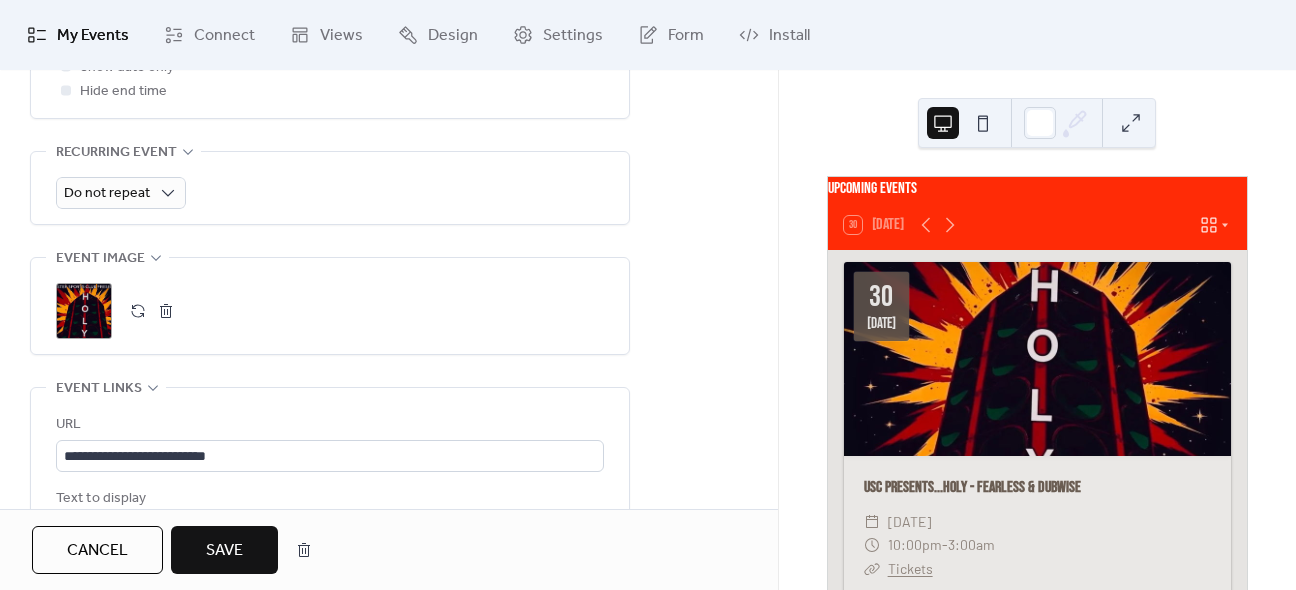 click on "Save" at bounding box center [224, 550] 